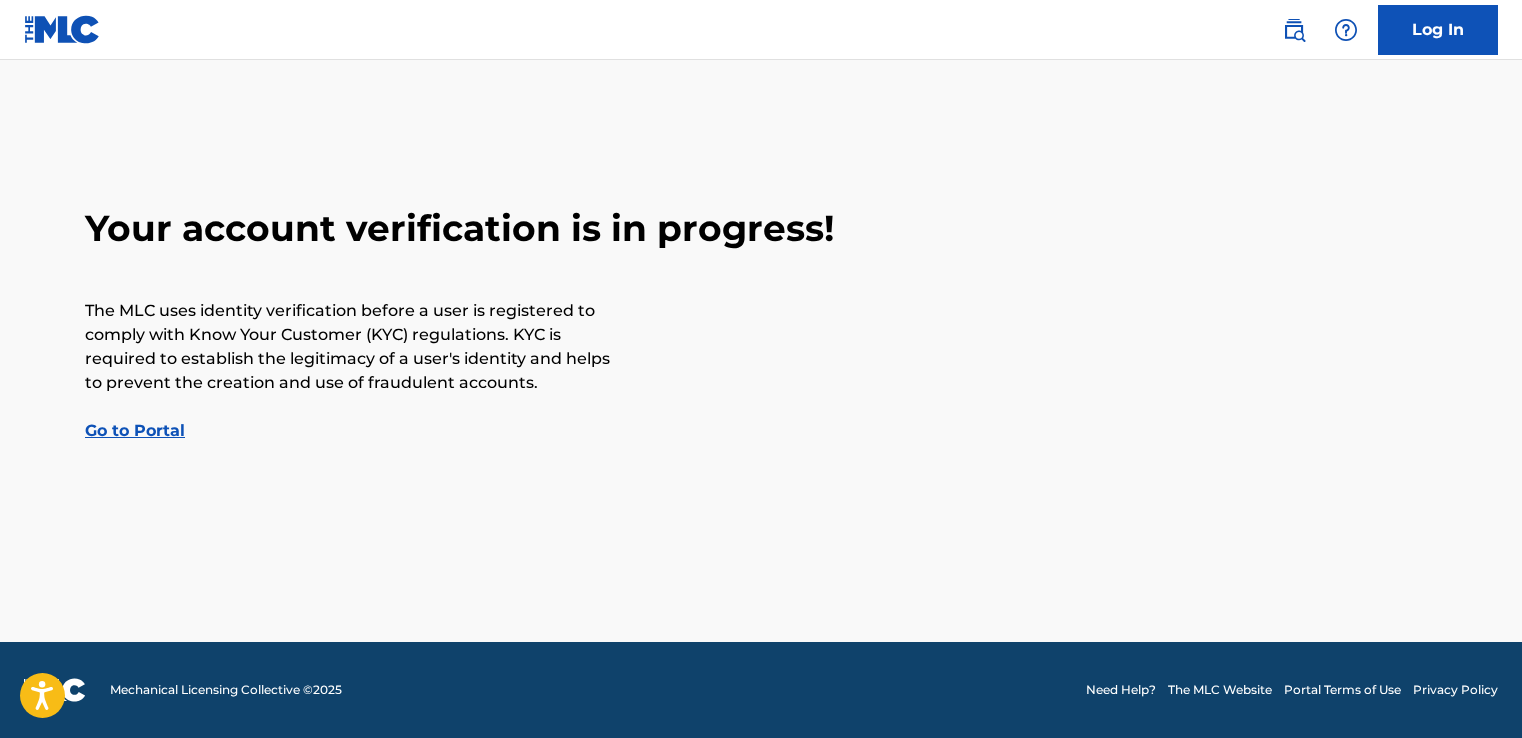 scroll, scrollTop: 0, scrollLeft: 0, axis: both 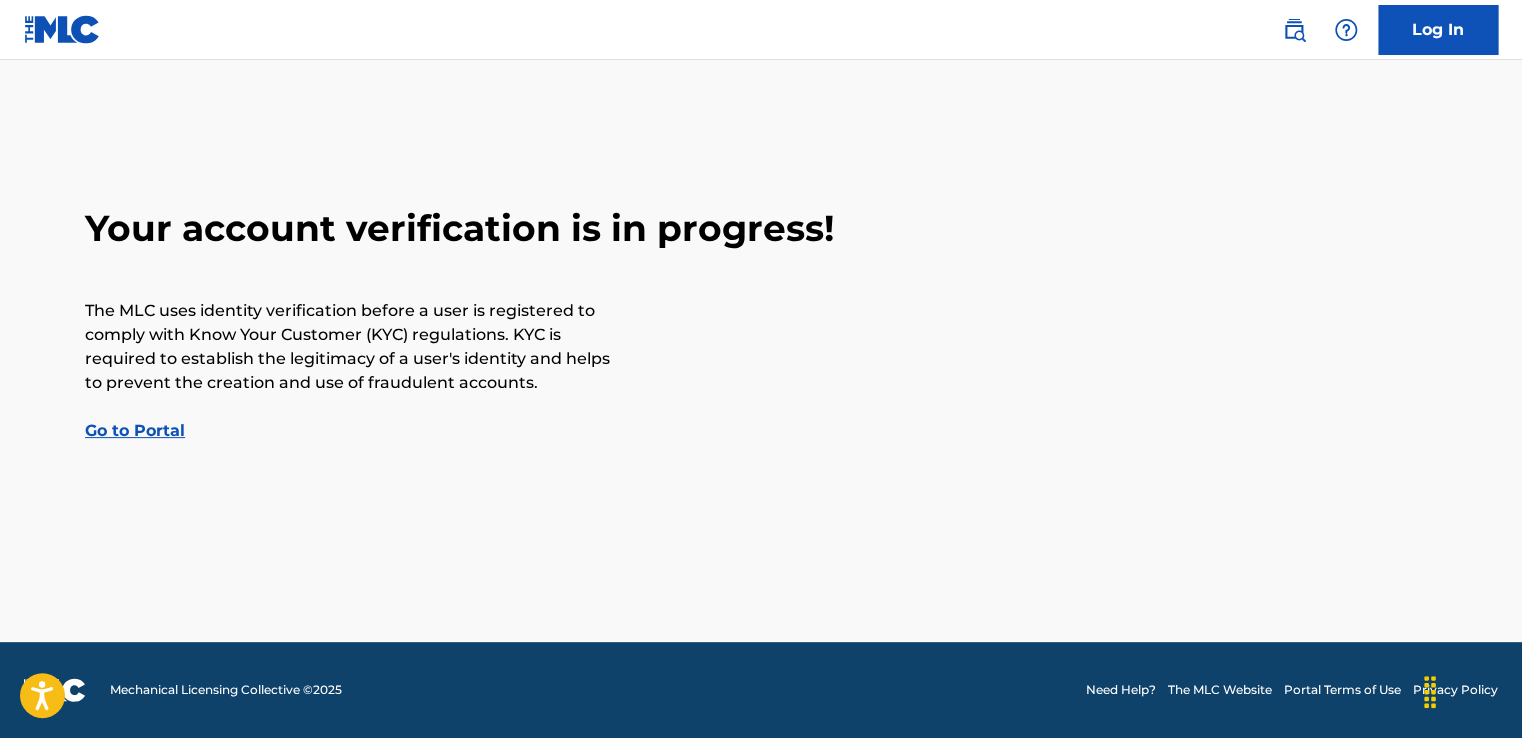 click on "Go to Portal" at bounding box center (135, 430) 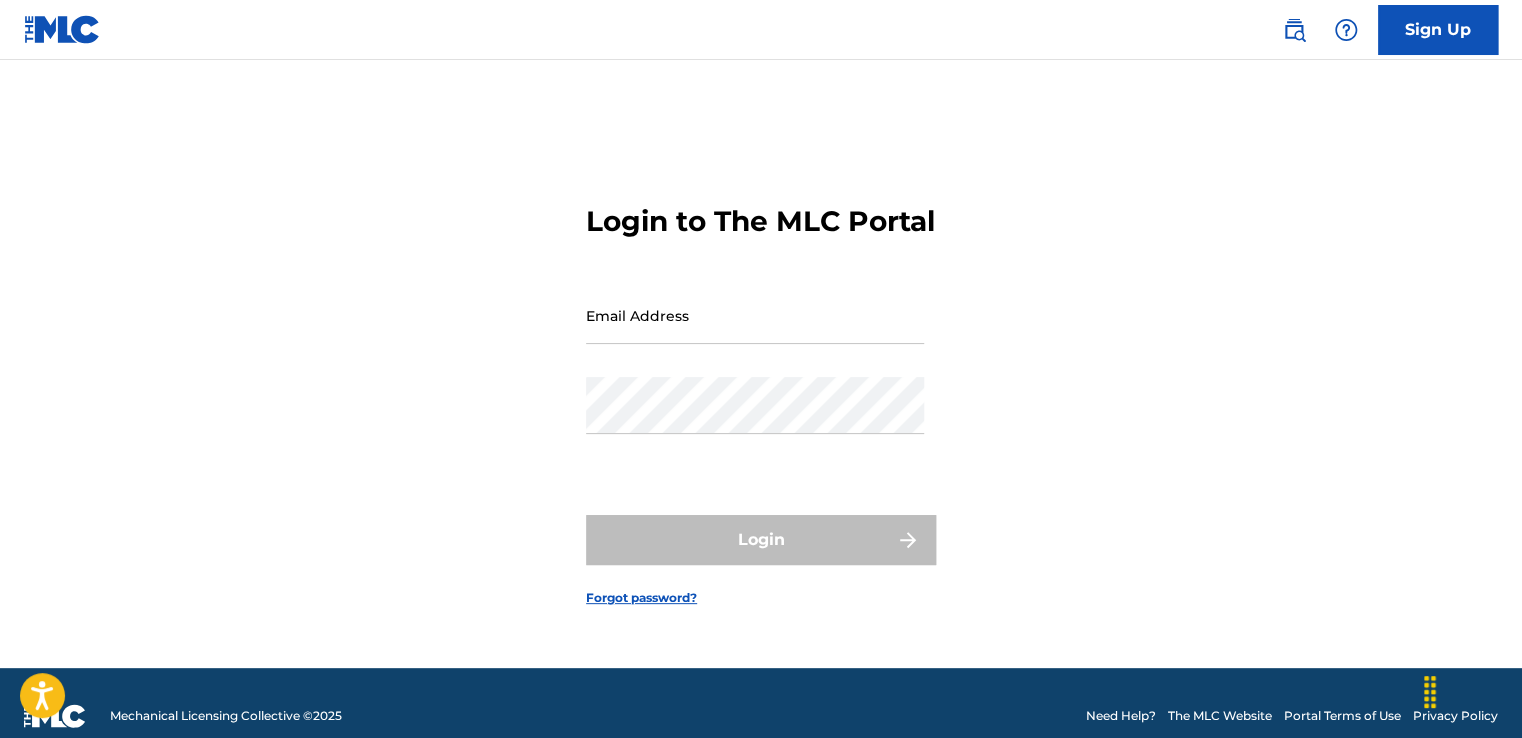 type on "[EMAIL]" 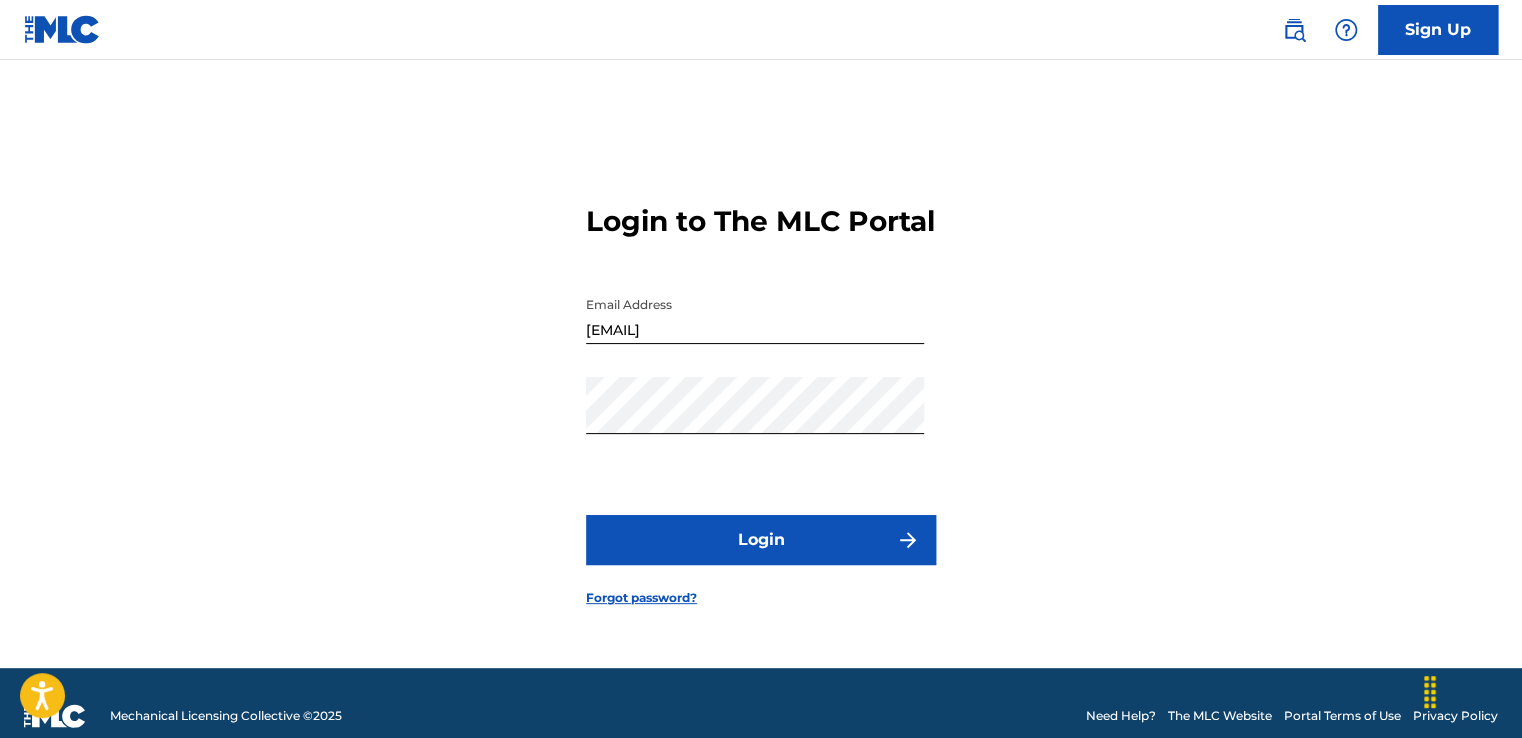 click on "Login" at bounding box center [761, 540] 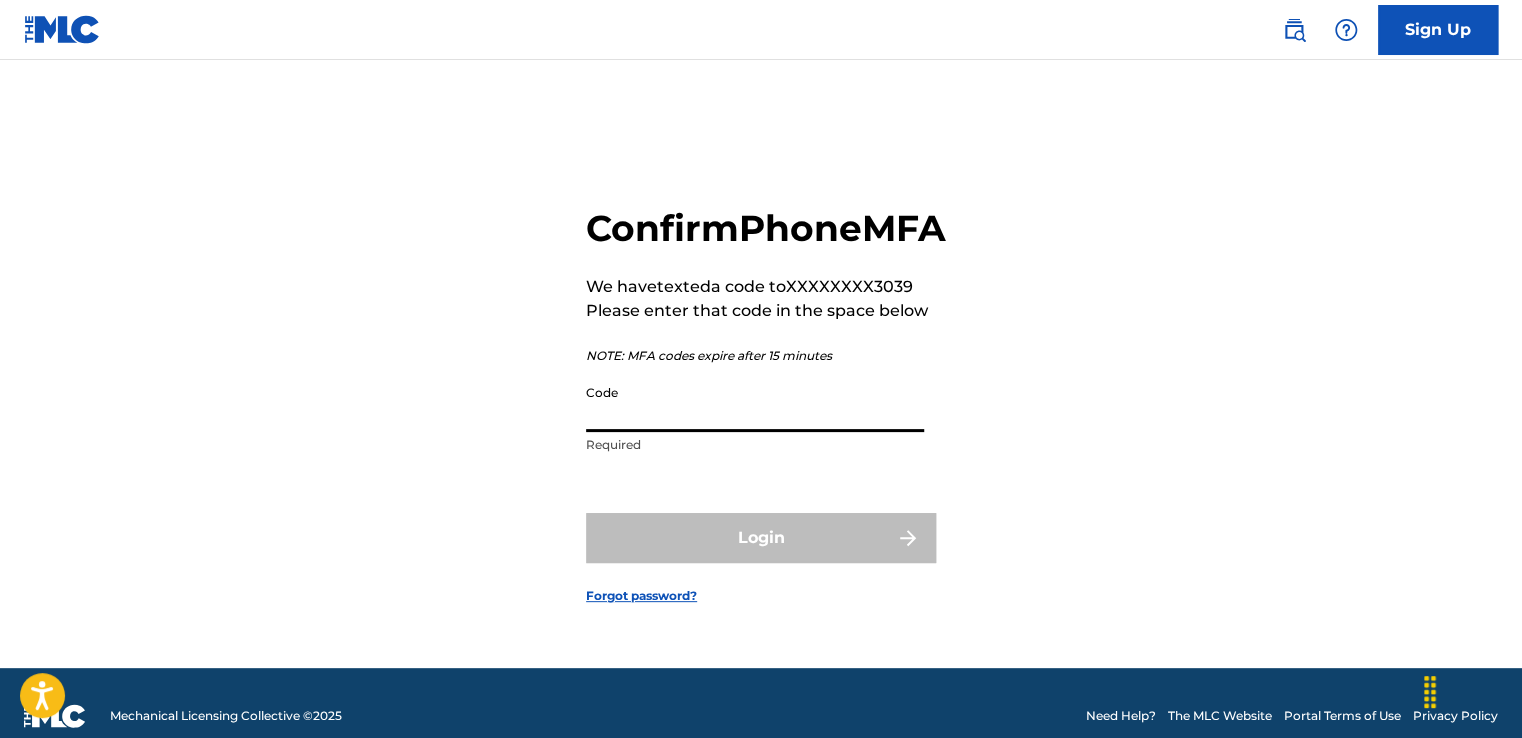 click on "Code" at bounding box center [755, 403] 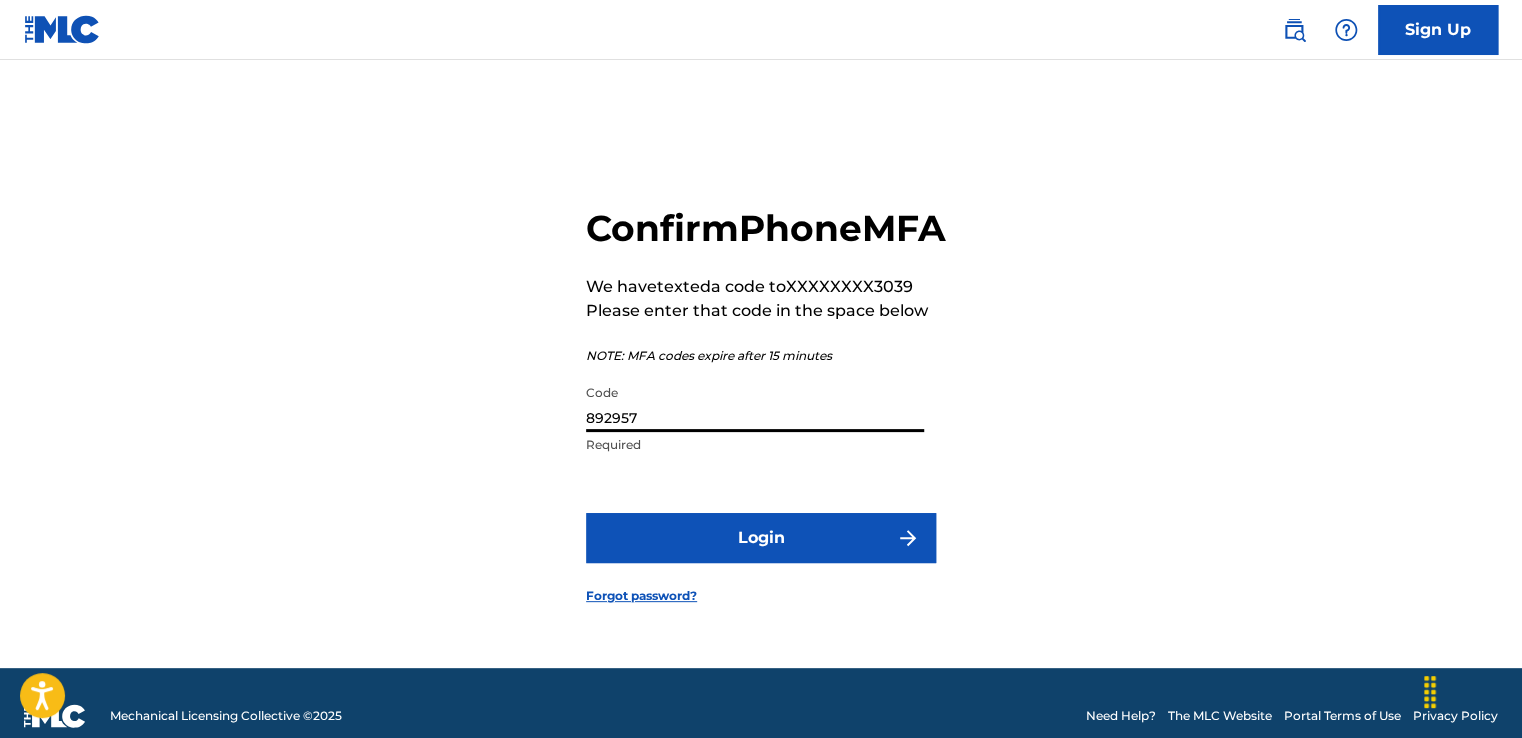 type on "892957" 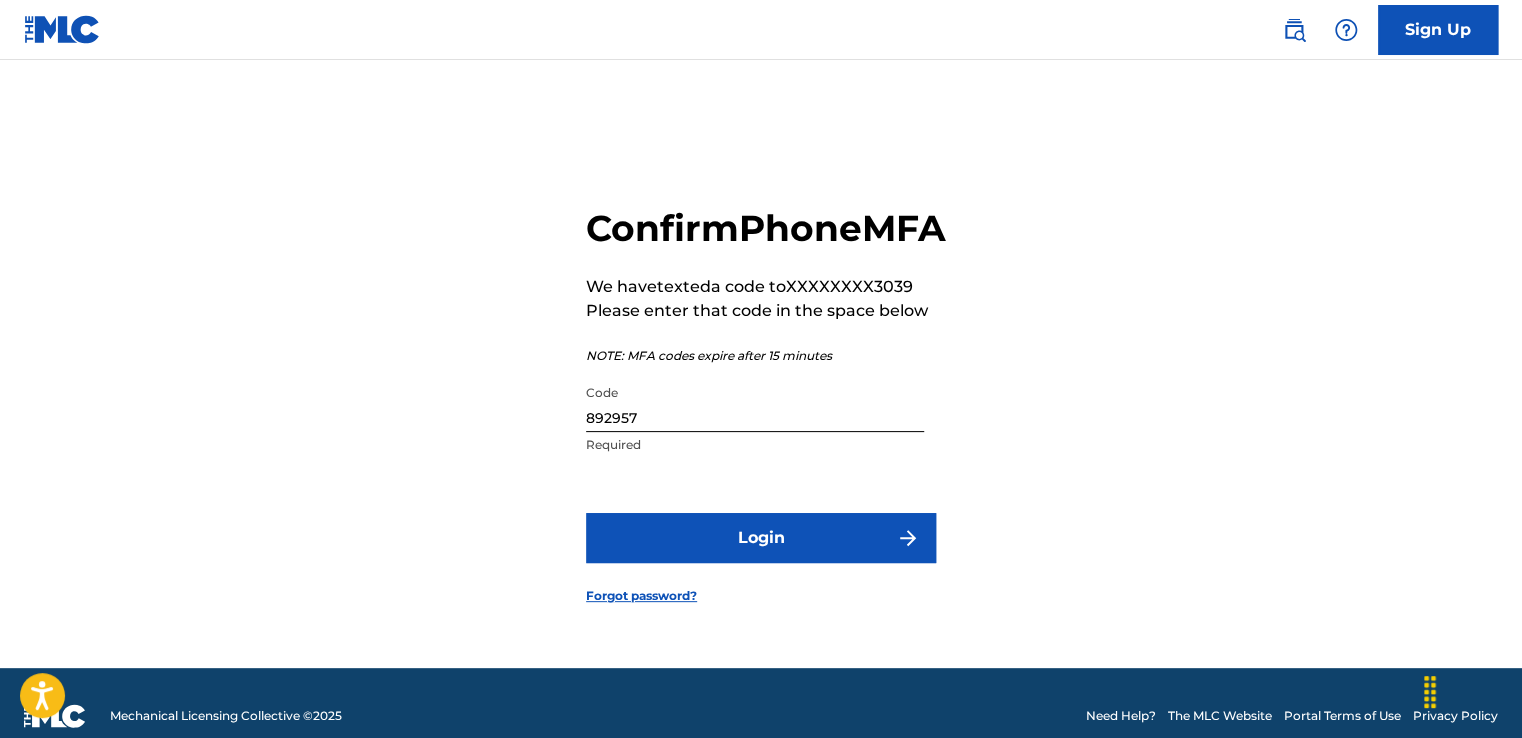 click on "Login" at bounding box center [761, 538] 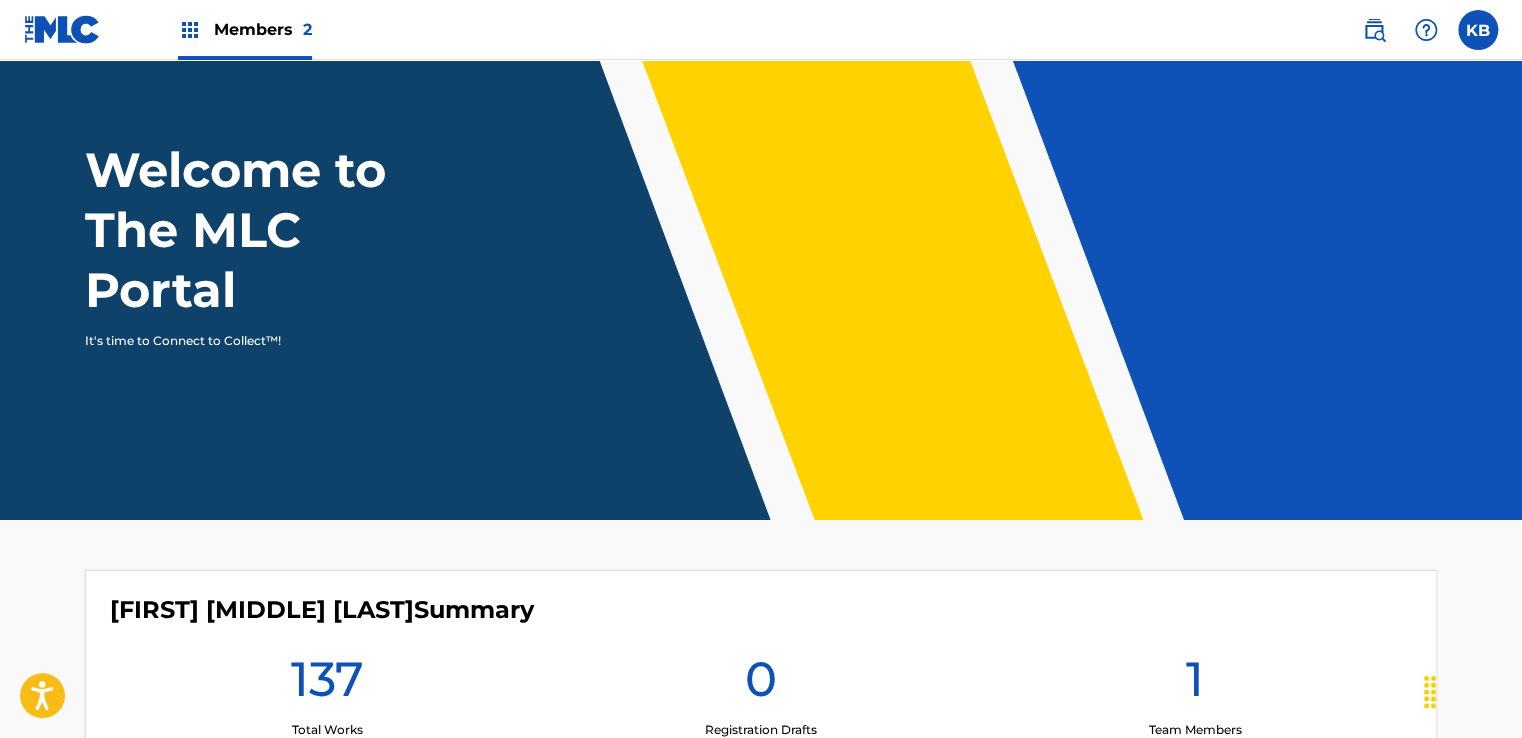 scroll, scrollTop: 180, scrollLeft: 0, axis: vertical 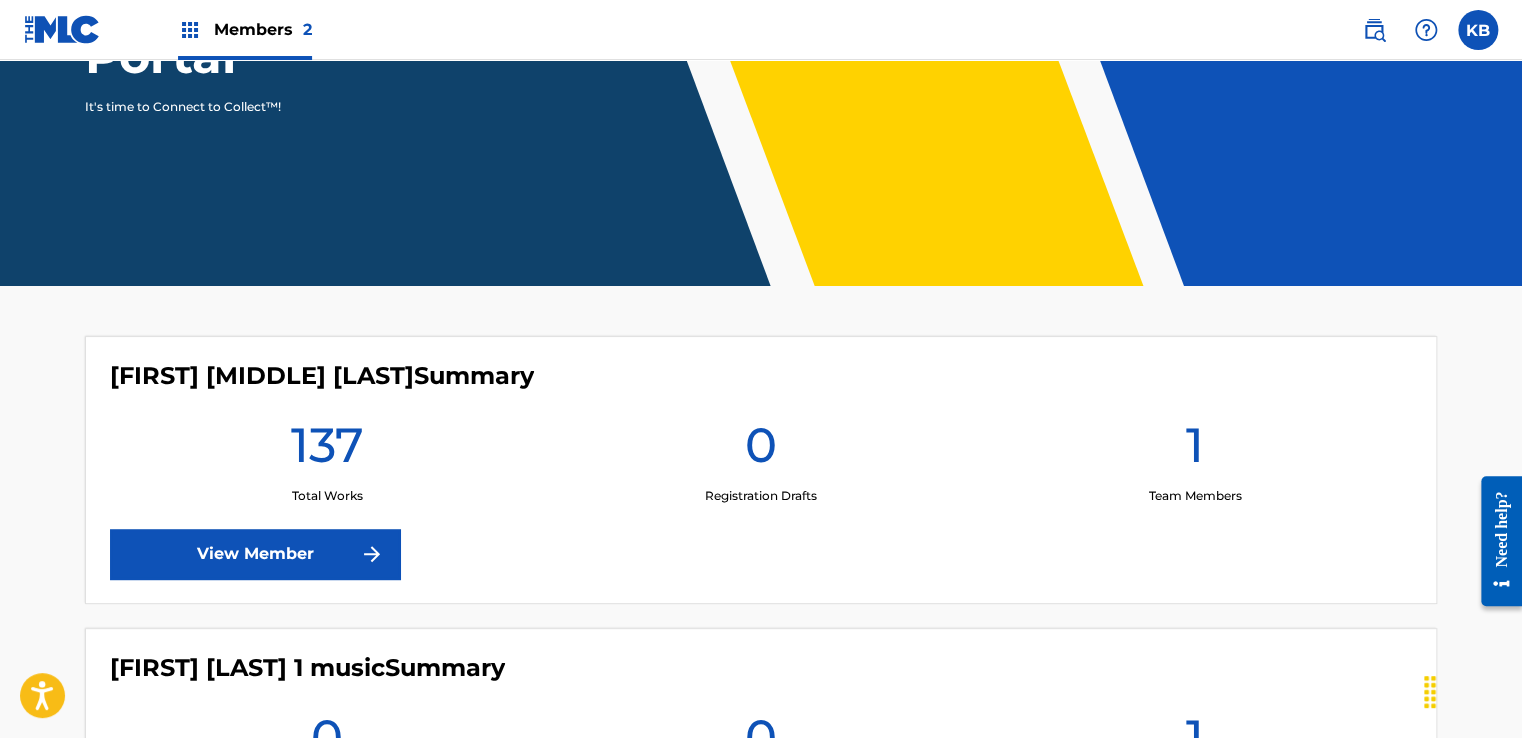 click on "View Member" at bounding box center (255, 554) 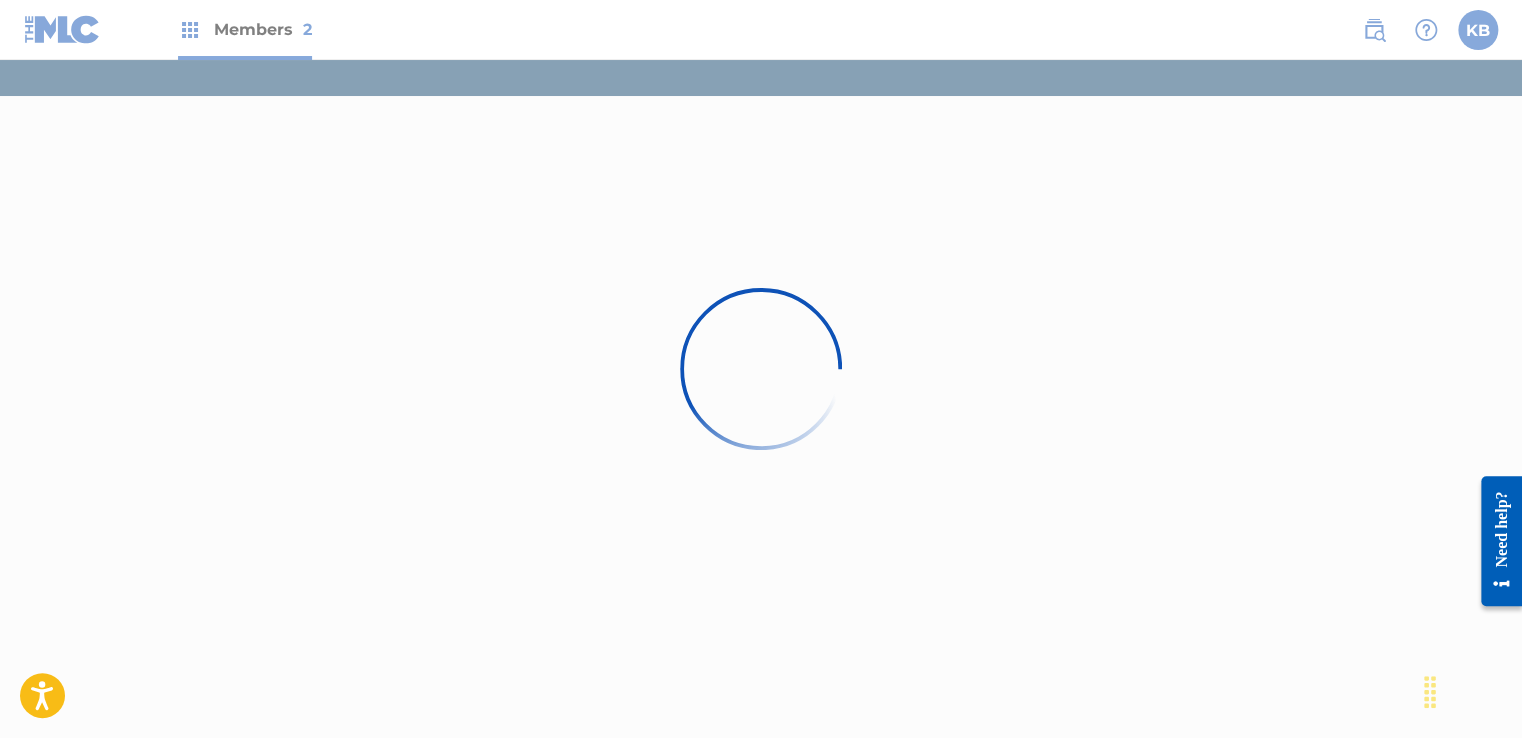 scroll, scrollTop: 0, scrollLeft: 0, axis: both 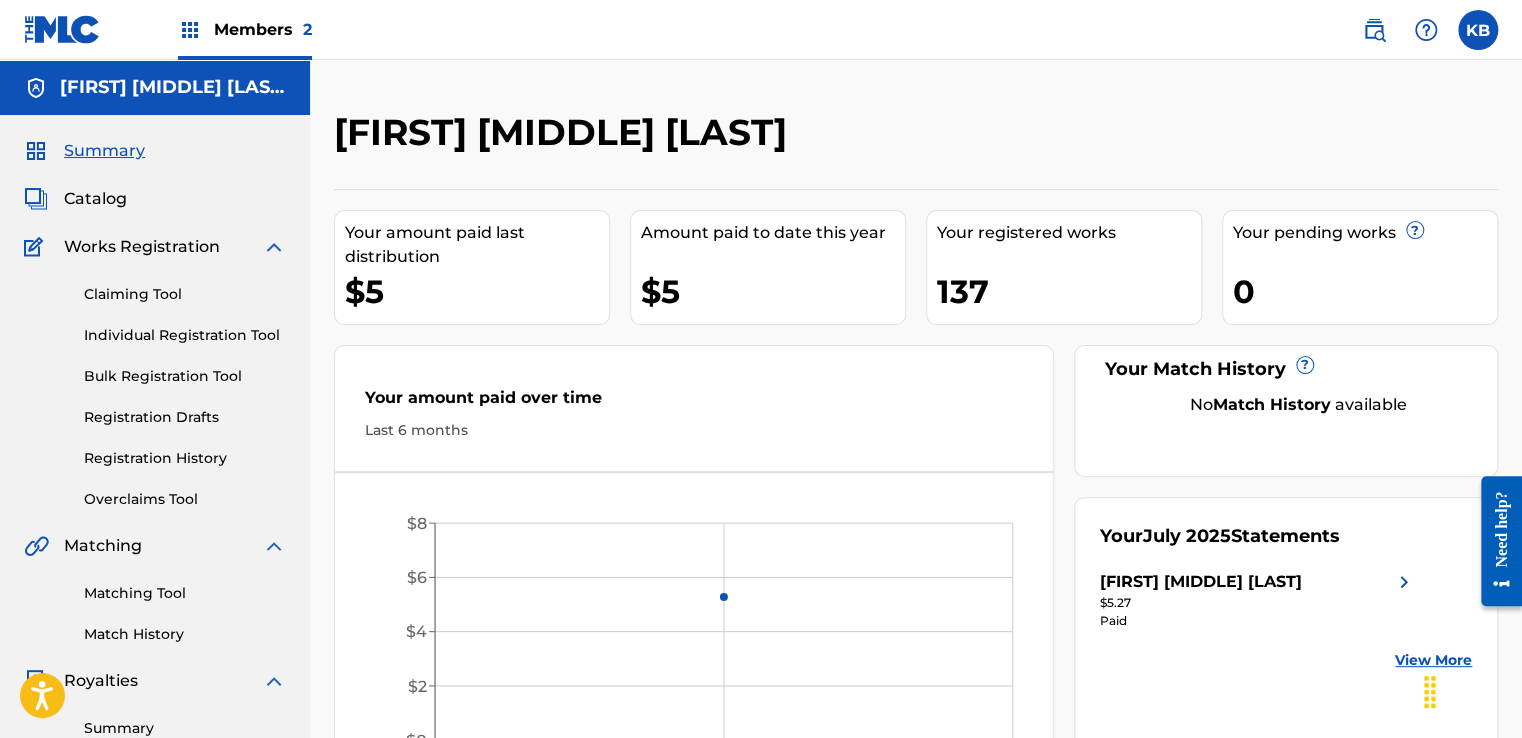 click on "Individual Registration Tool" at bounding box center [185, 335] 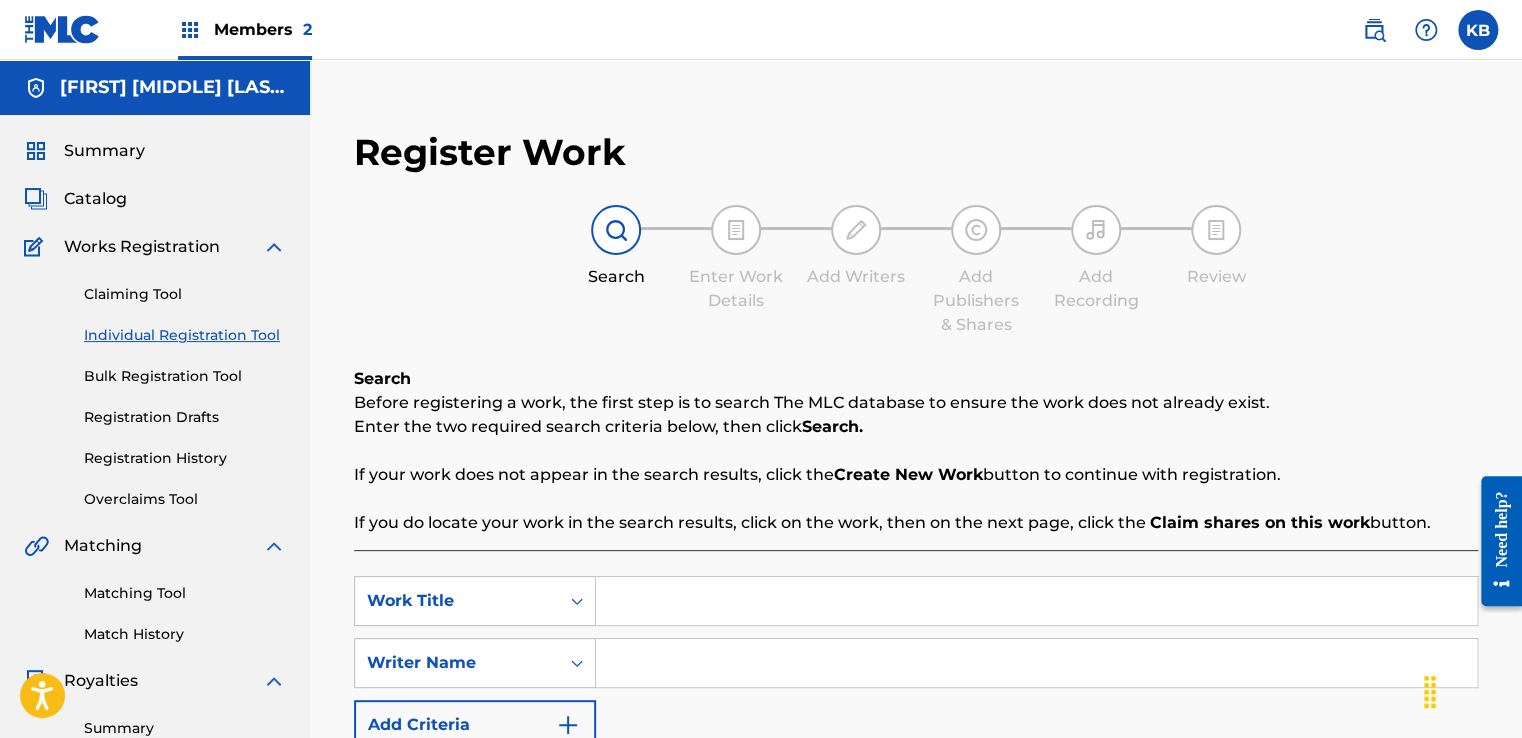 drag, startPoint x: 631, startPoint y: 602, endPoint x: 620, endPoint y: 603, distance: 11.045361 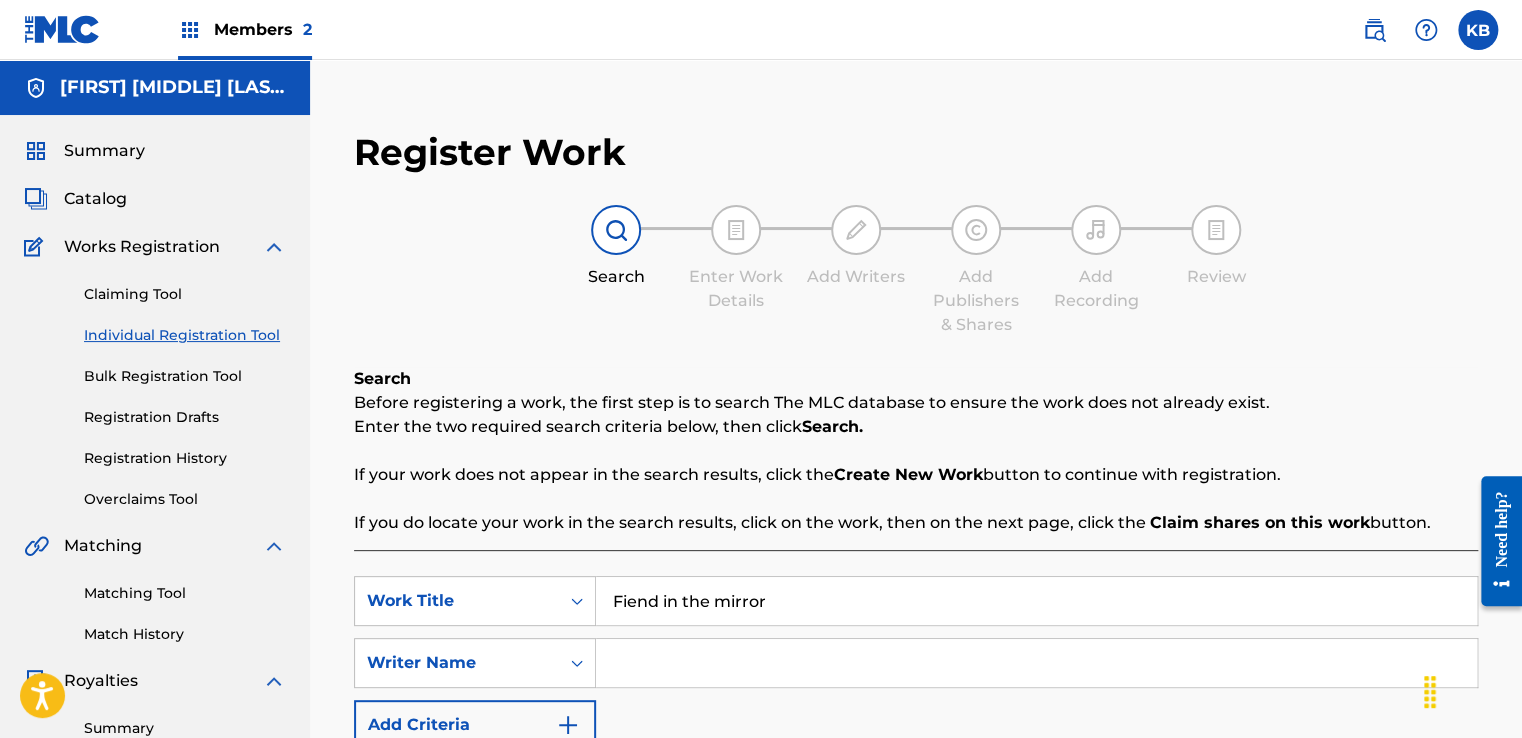 type on "Fiend in the mirror" 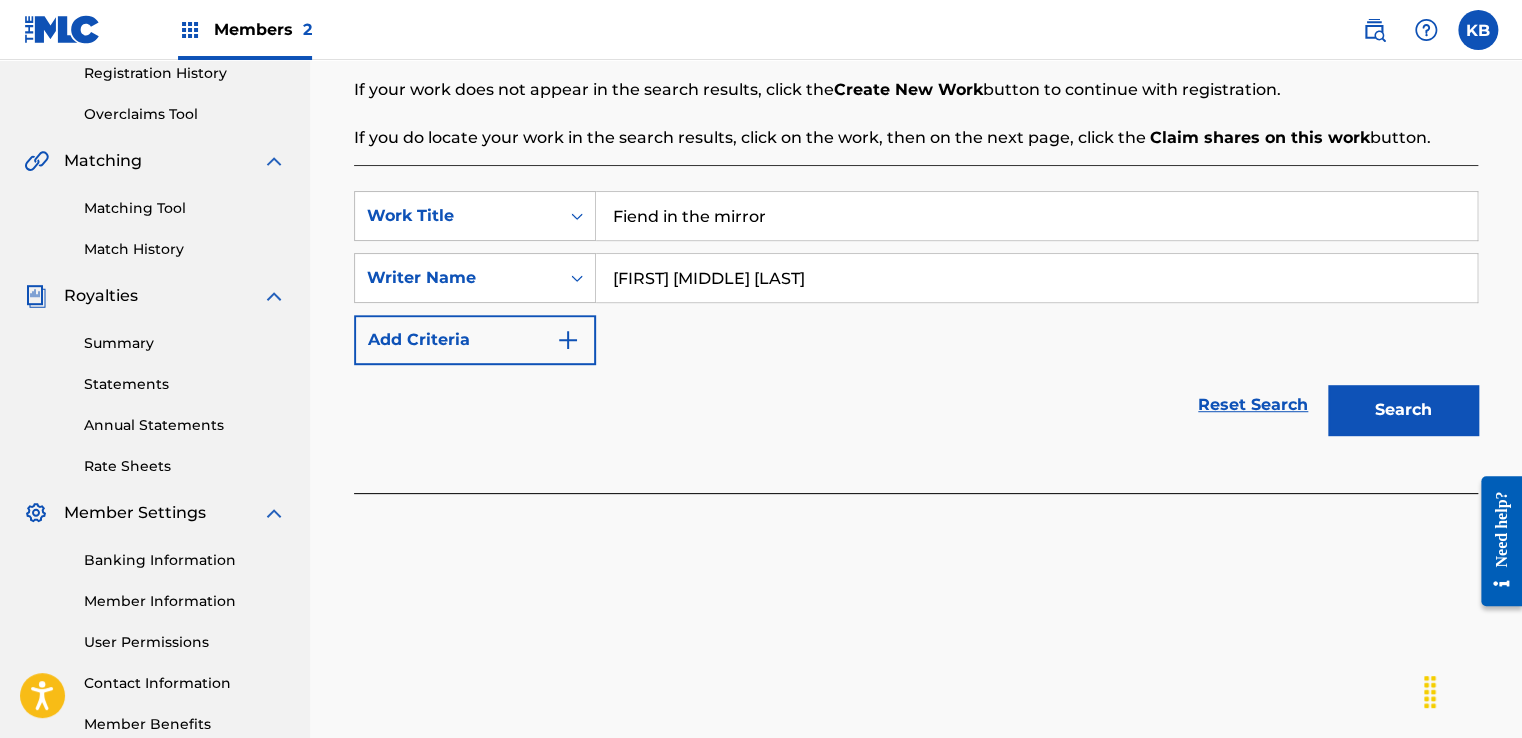 scroll, scrollTop: 400, scrollLeft: 0, axis: vertical 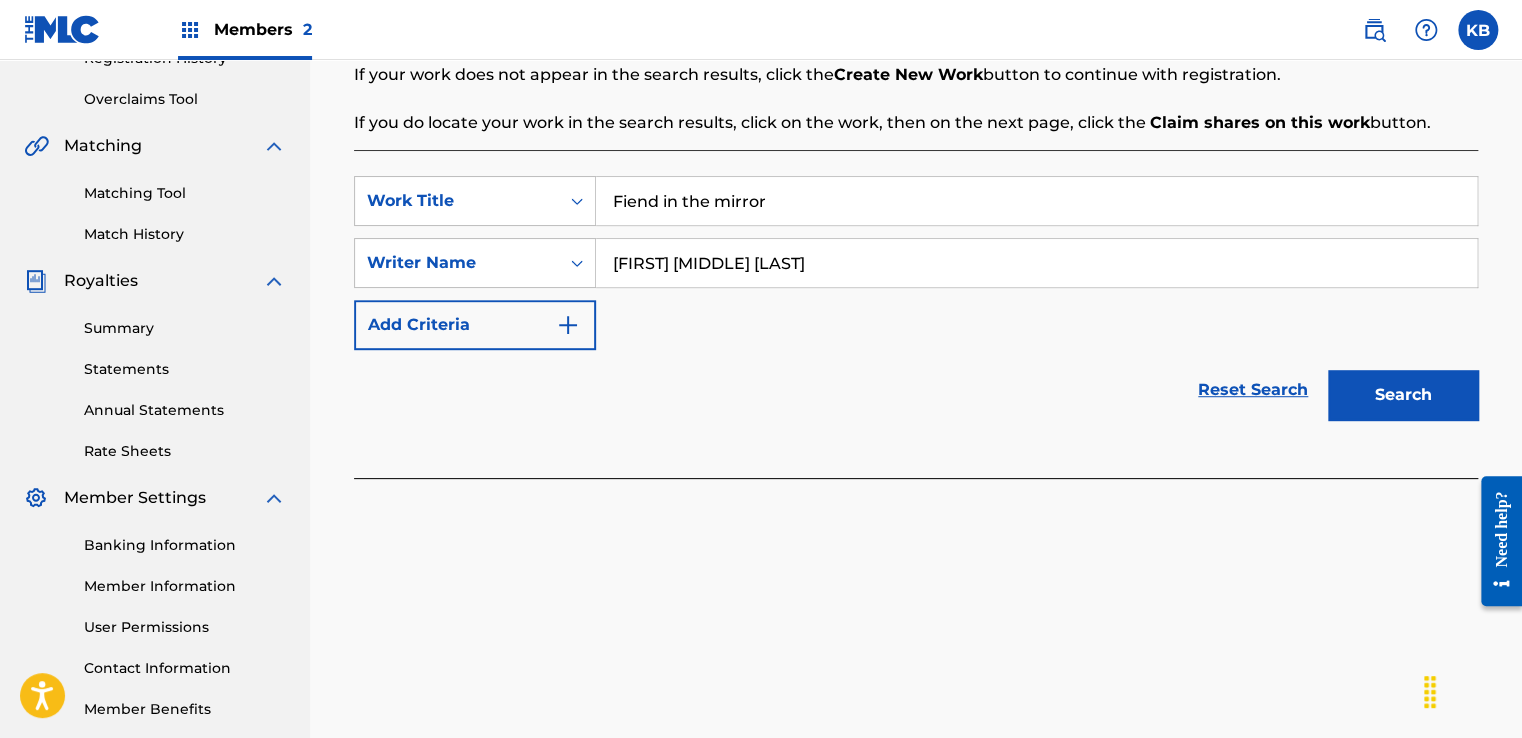click on "Search" at bounding box center [1403, 395] 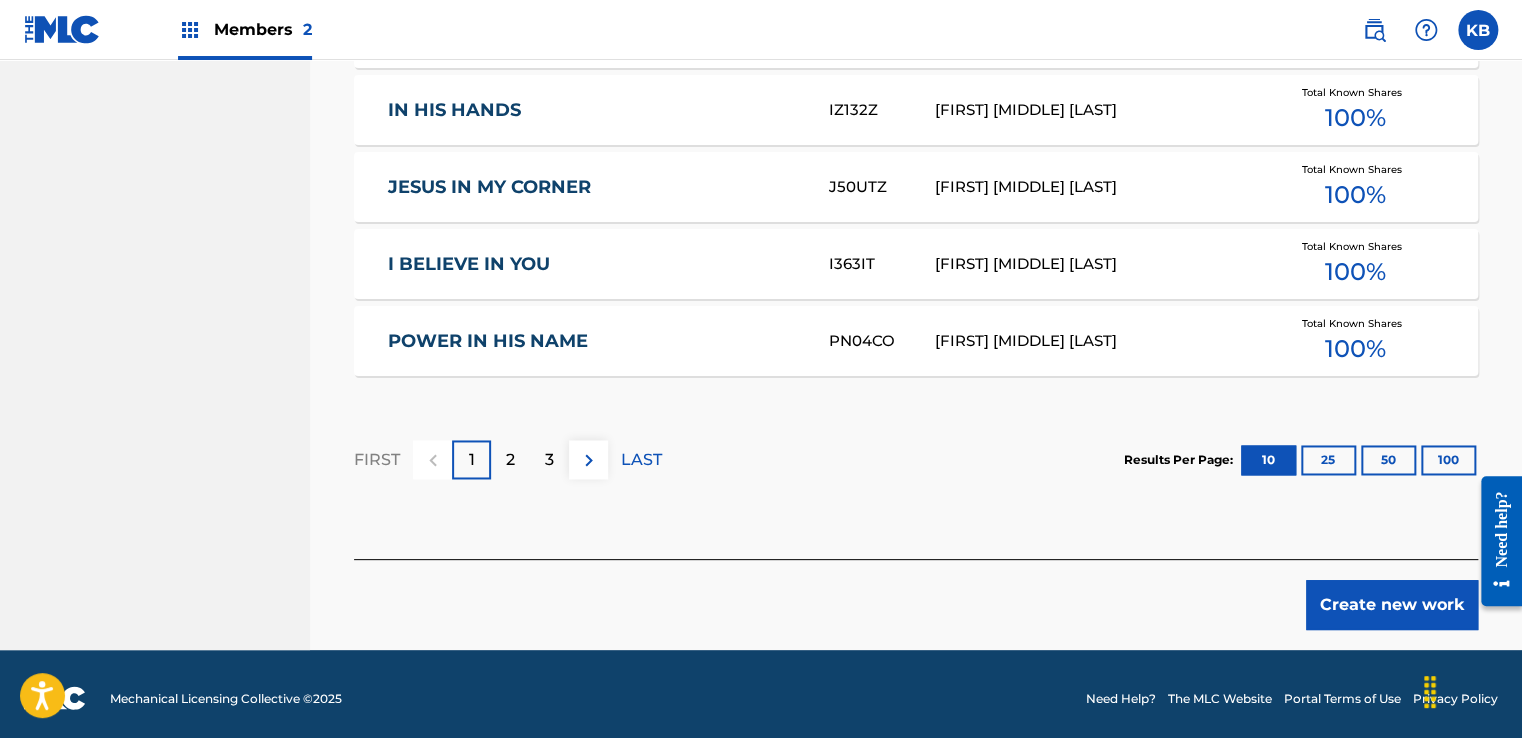 scroll, scrollTop: 1248, scrollLeft: 0, axis: vertical 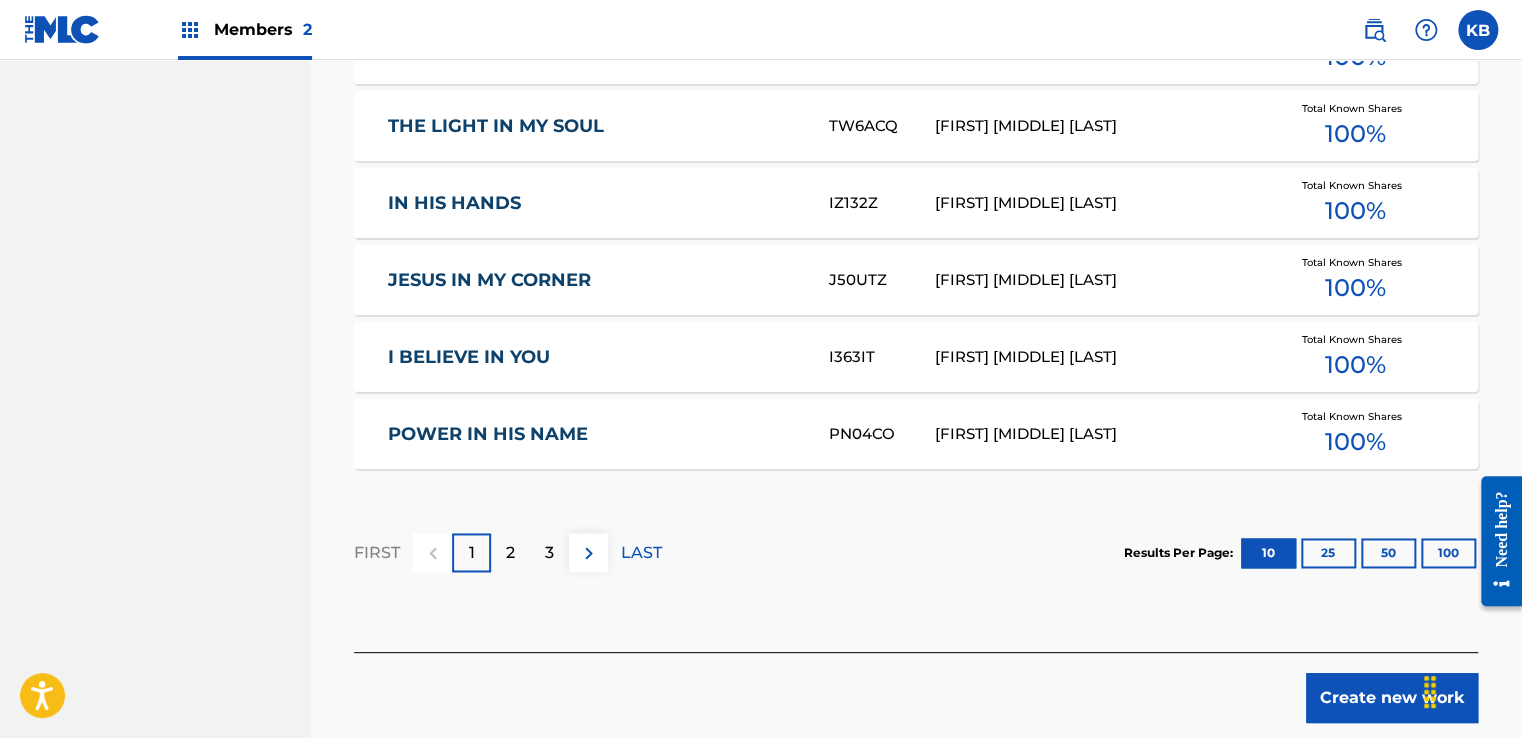 click on "Create new work" at bounding box center [1392, 698] 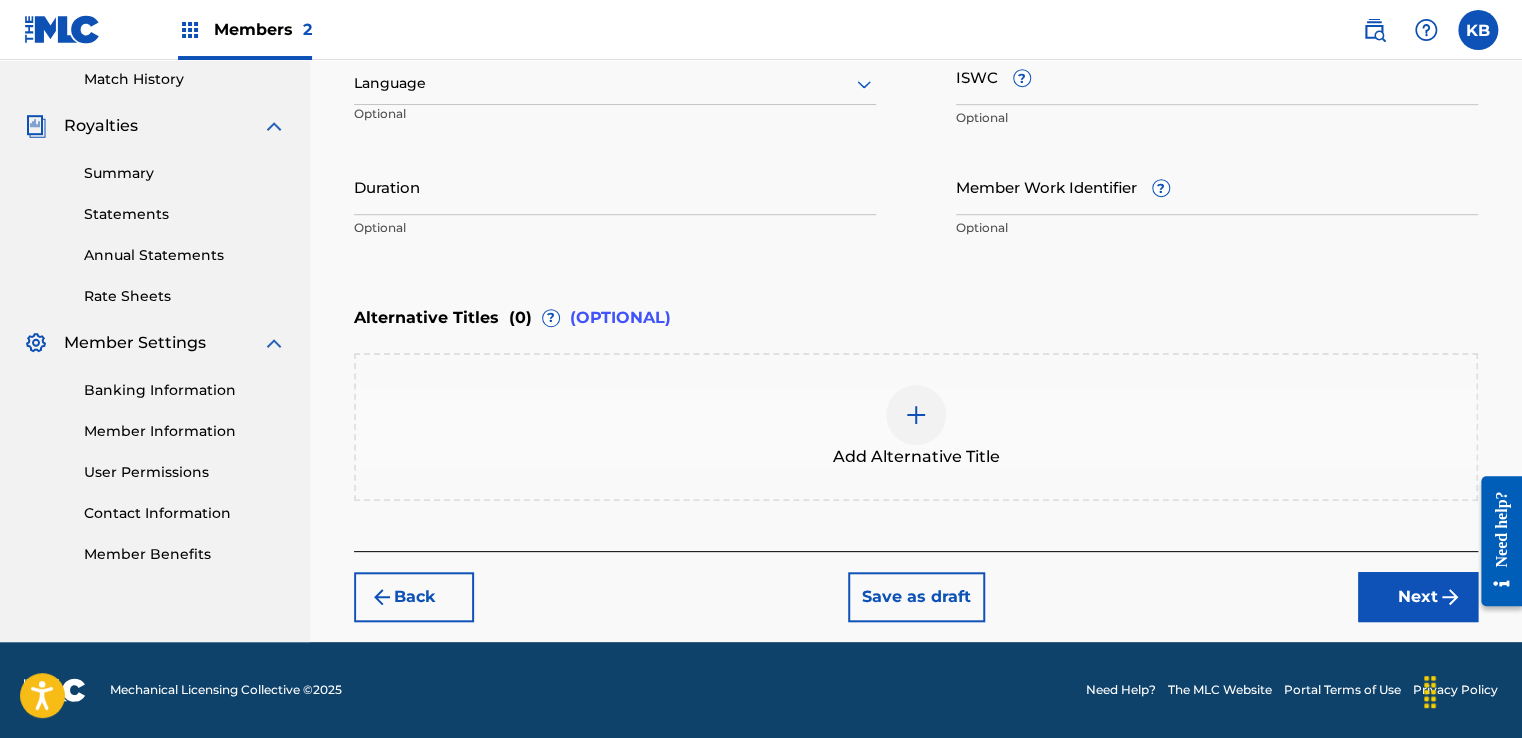 scroll, scrollTop: 552, scrollLeft: 0, axis: vertical 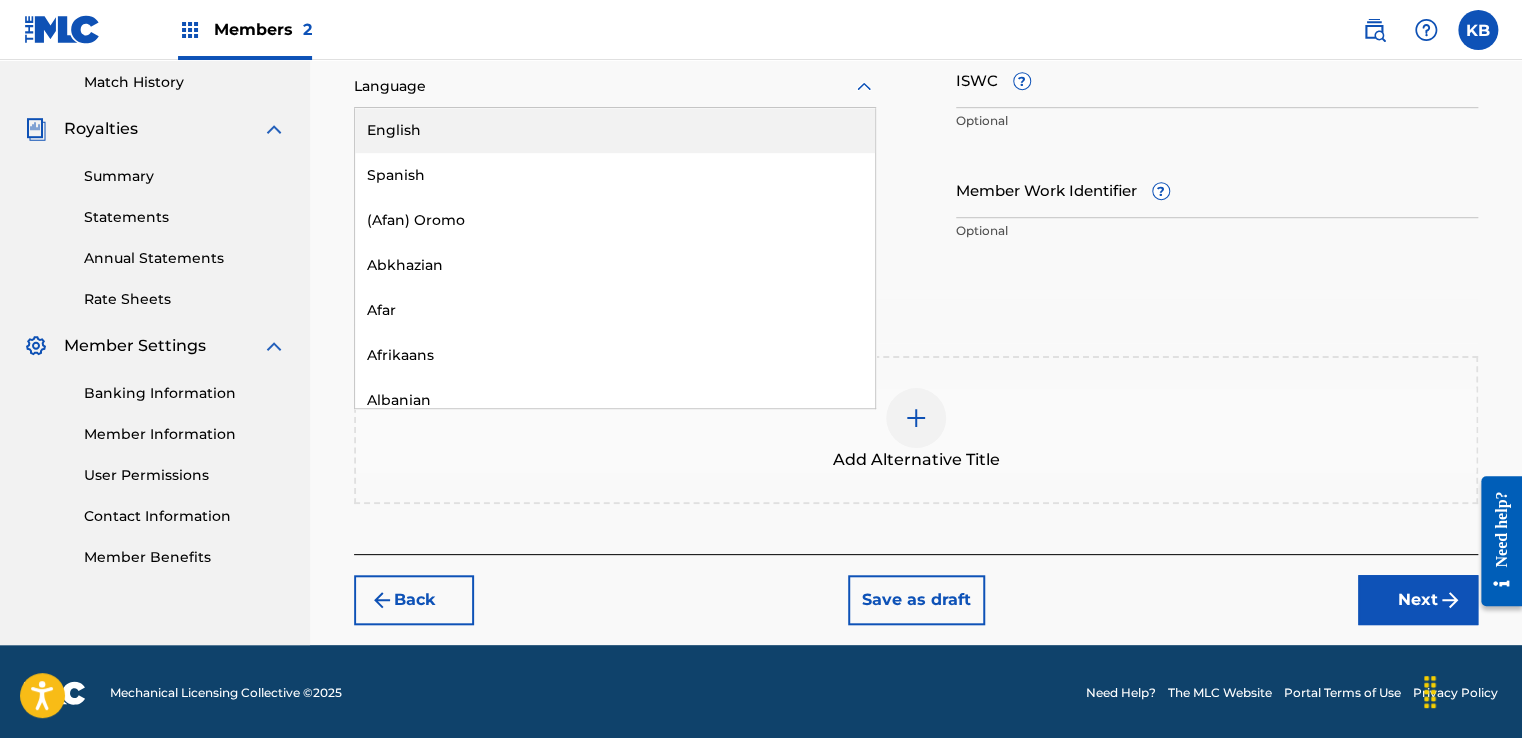 click 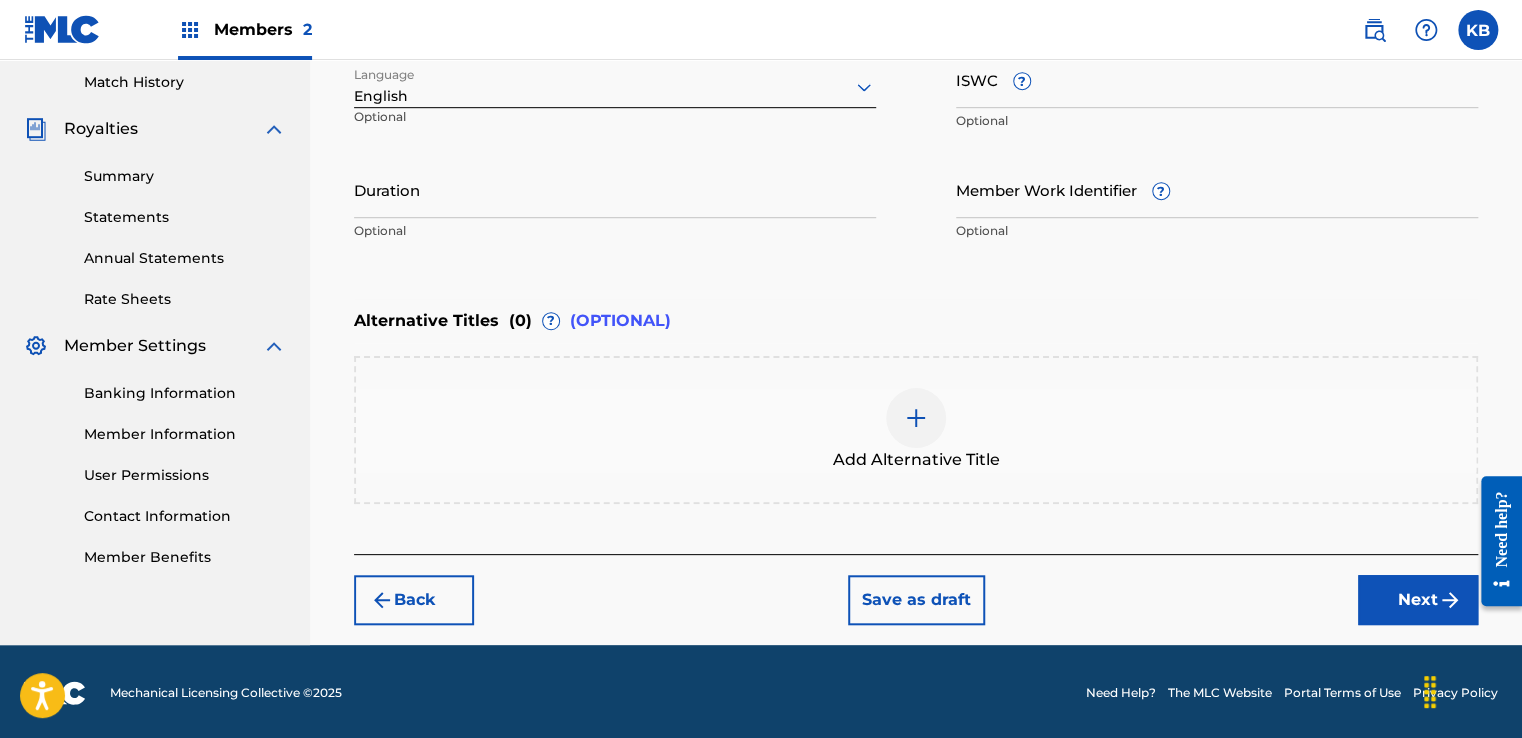 click on "Next" at bounding box center [1418, 600] 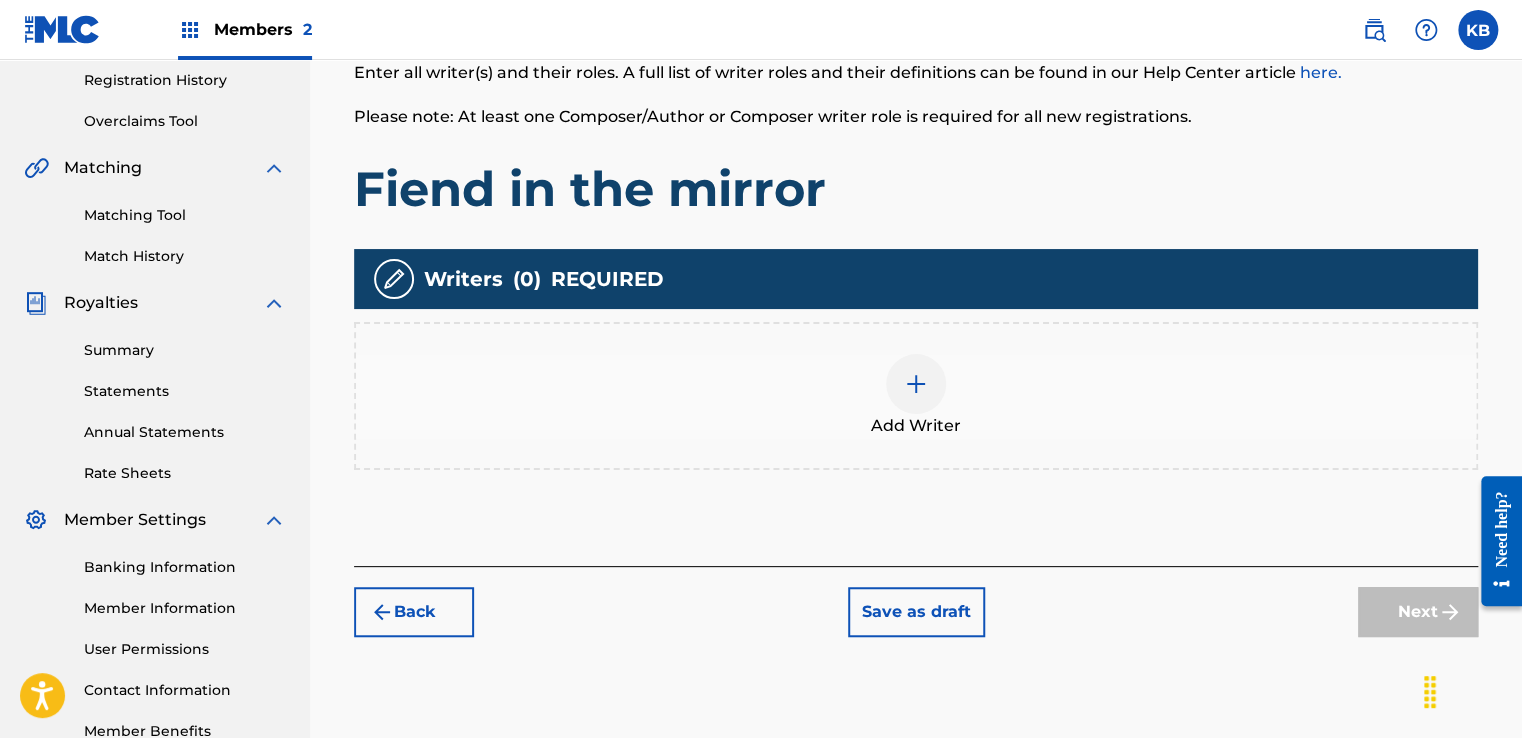 scroll, scrollTop: 390, scrollLeft: 0, axis: vertical 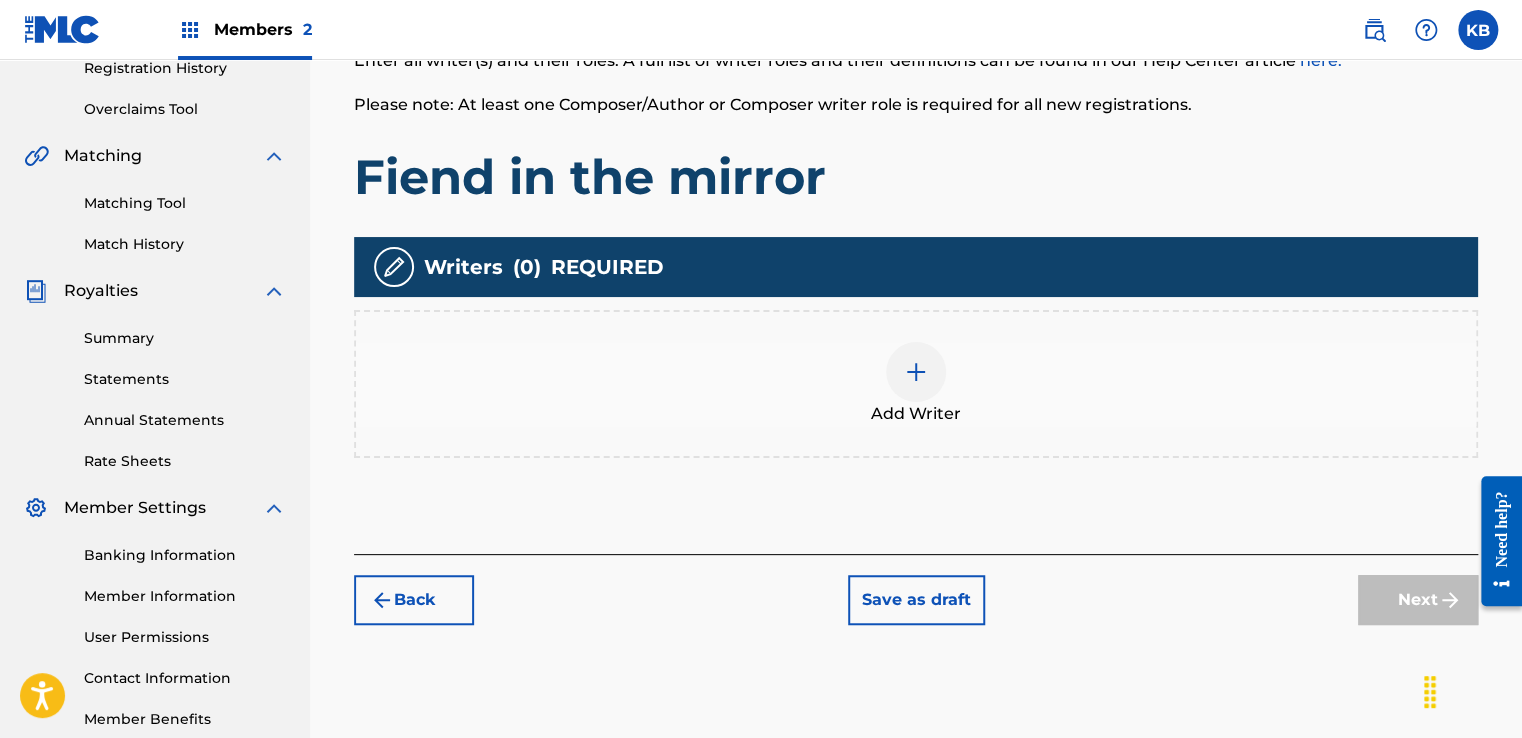 click at bounding box center (916, 372) 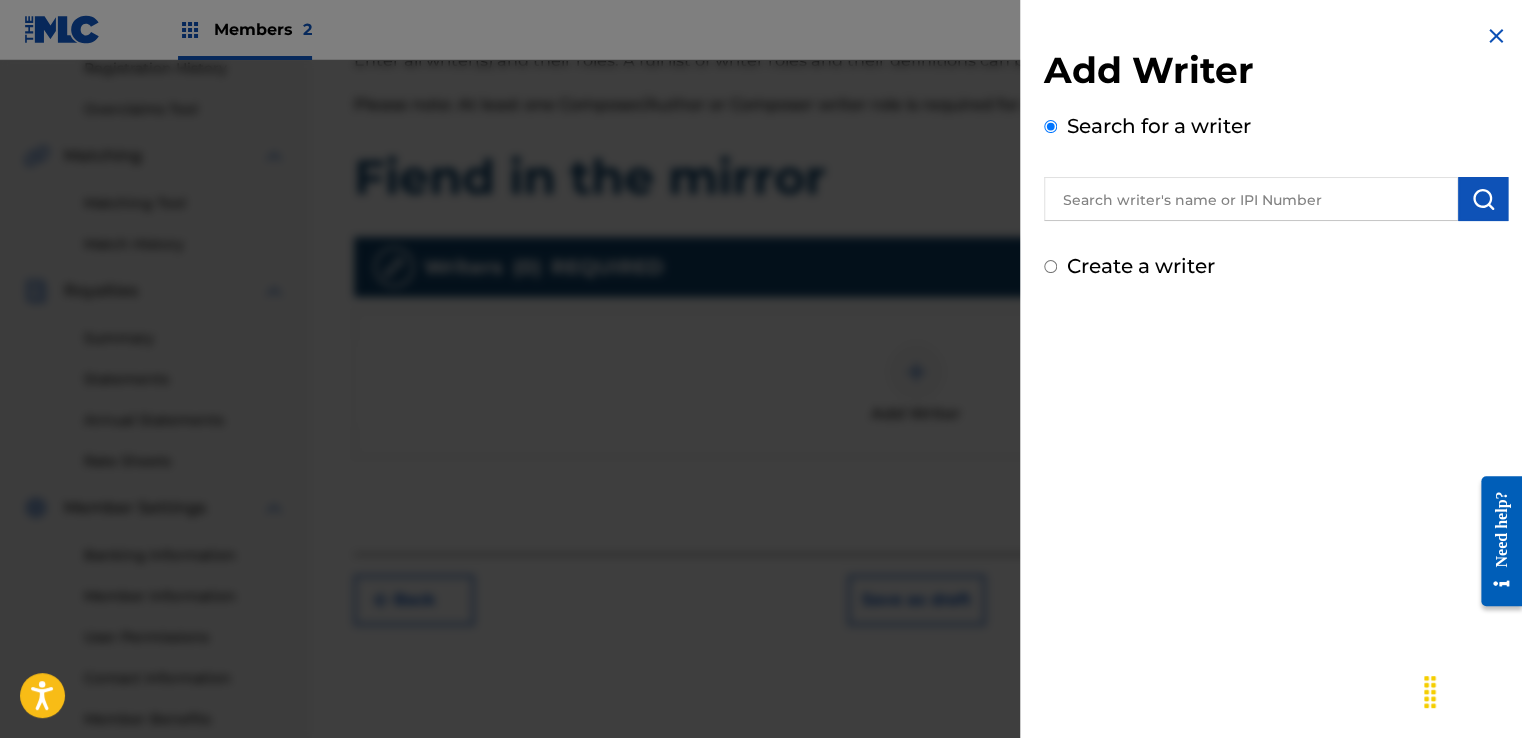 click at bounding box center (1251, 199) 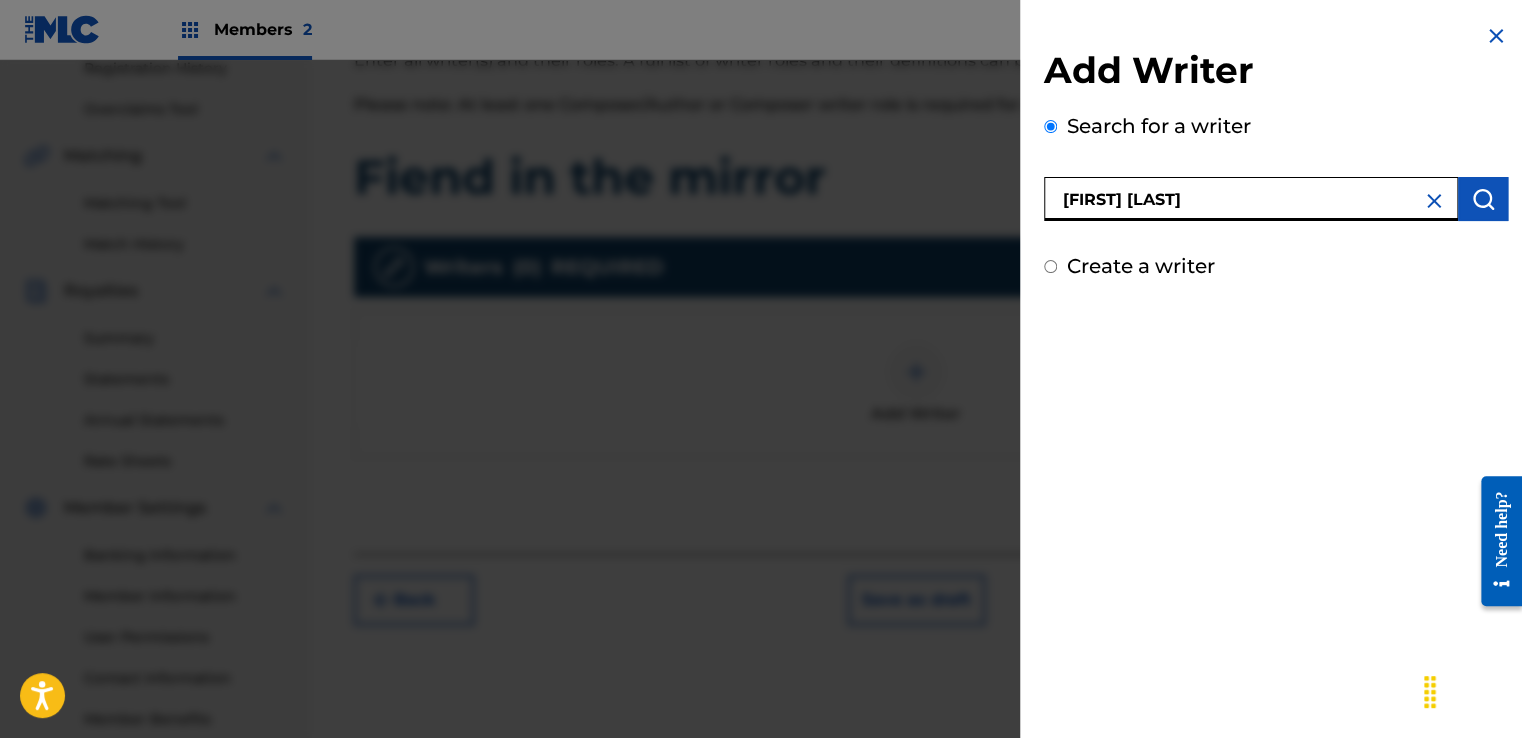 type on "[FIRST] [LAST]" 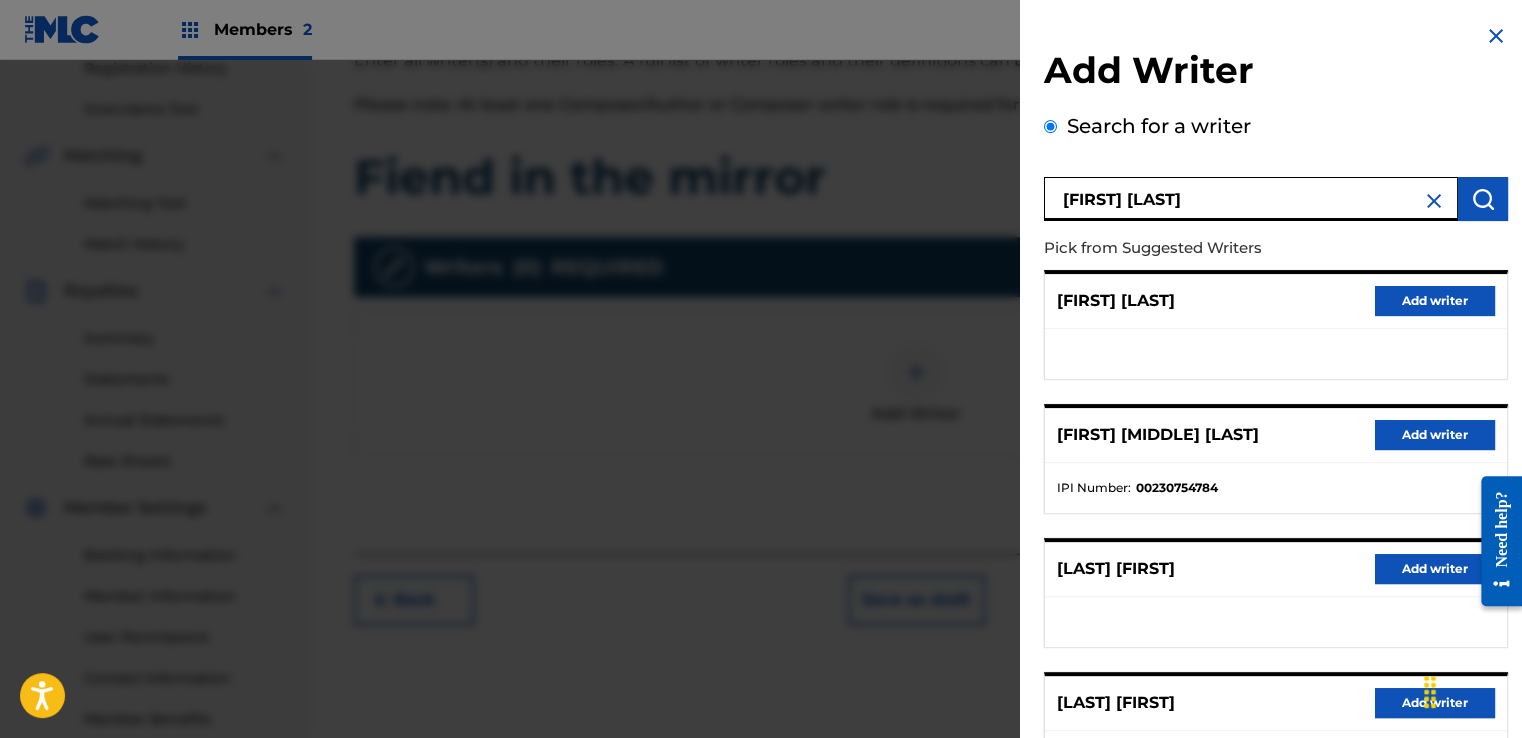 click on "Add writer" at bounding box center (1435, 435) 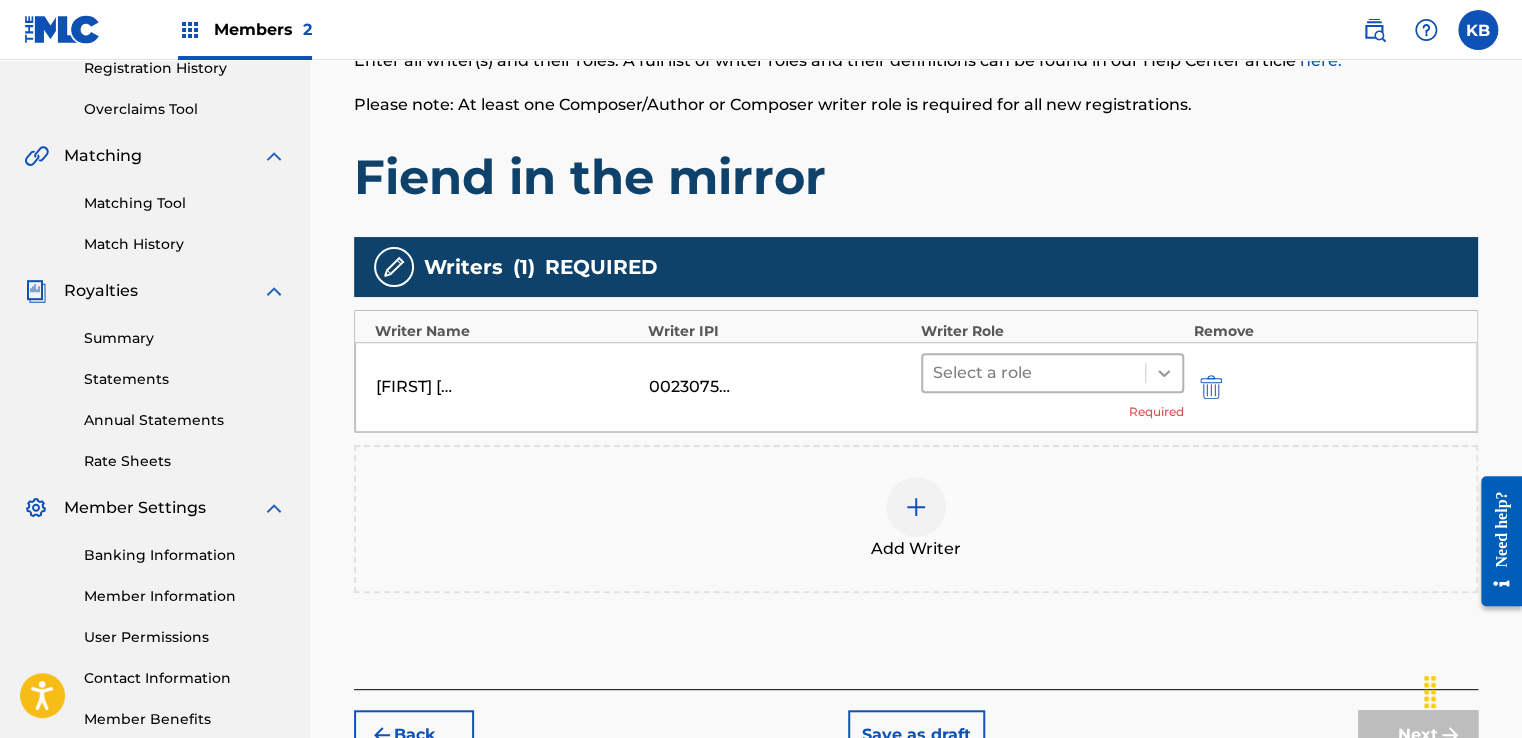 click 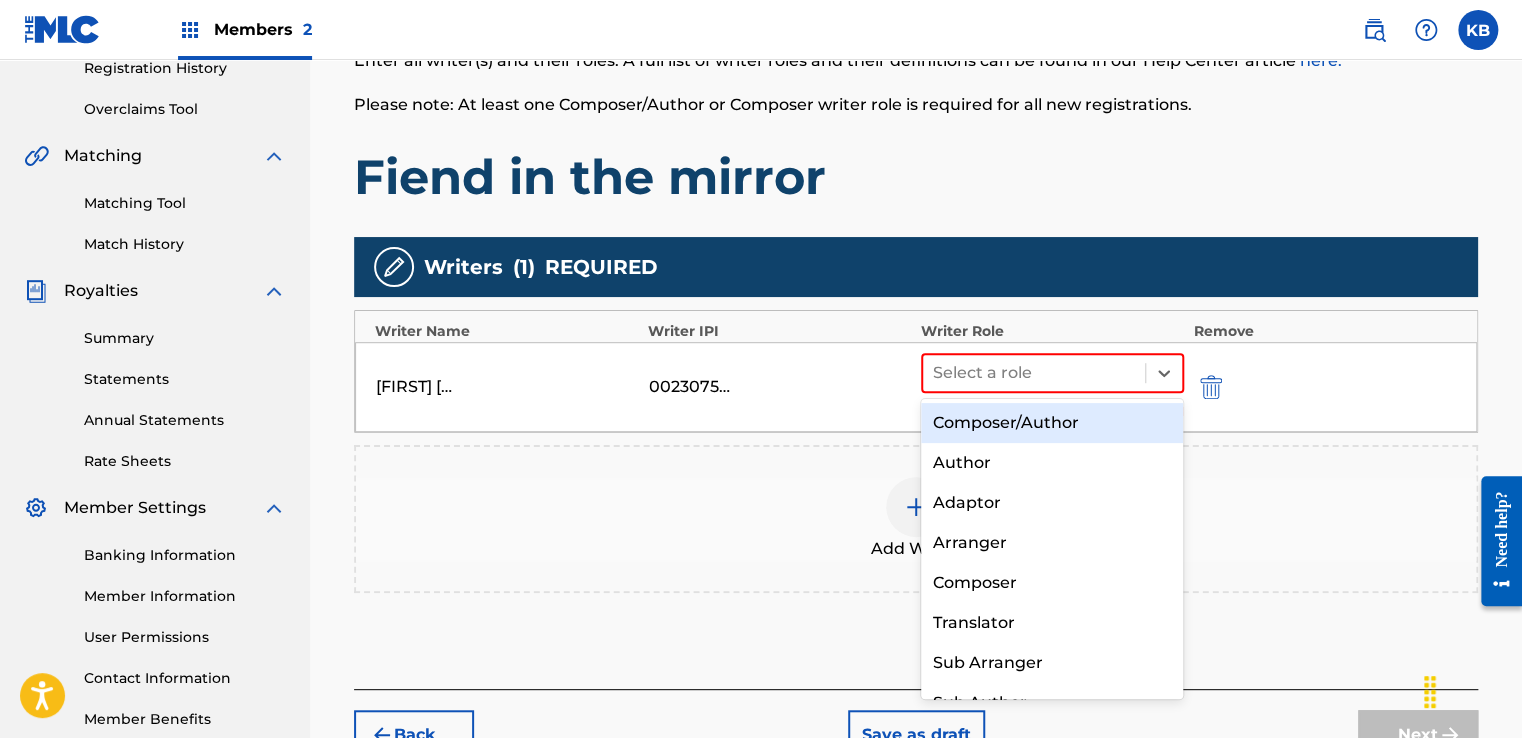 click on "Composer/Author" at bounding box center (1052, 423) 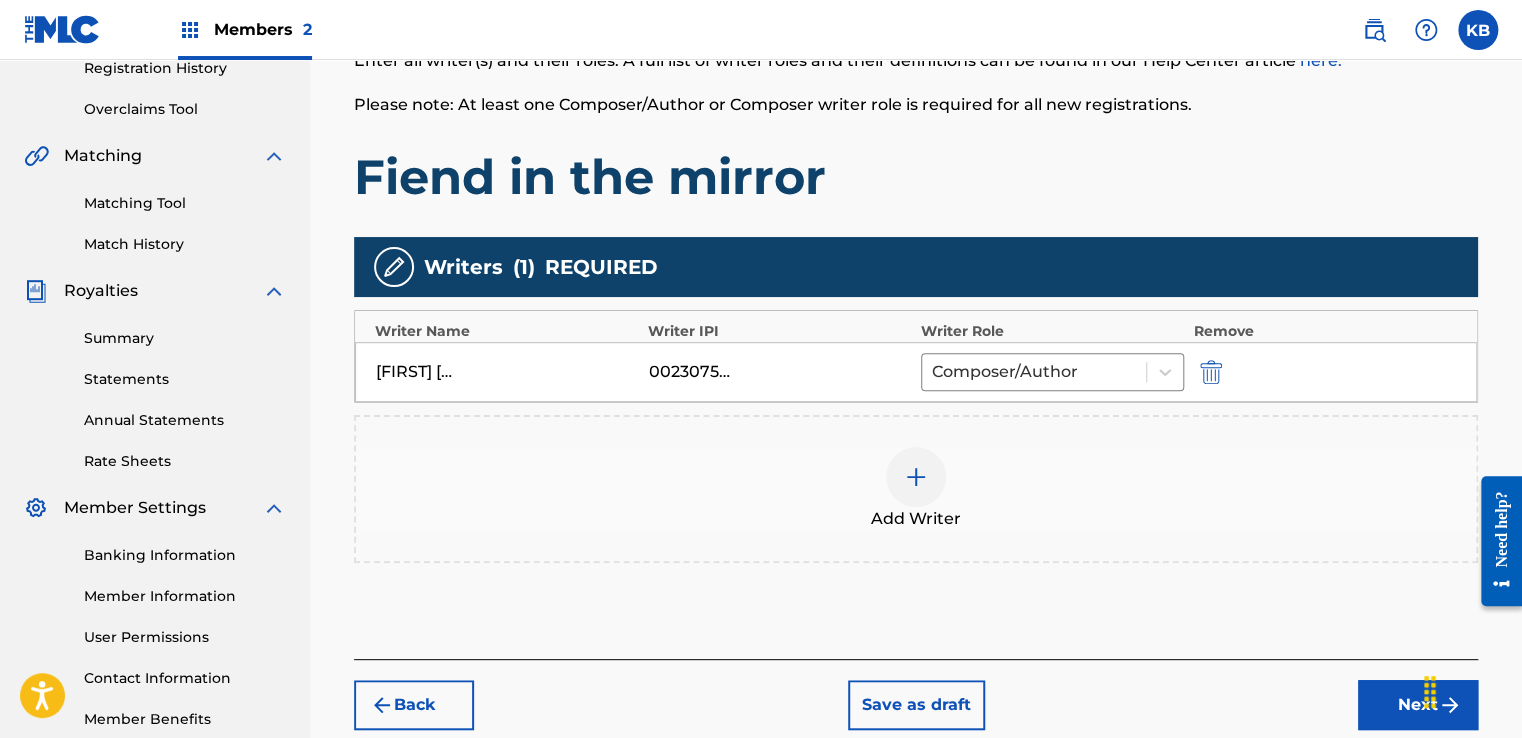 click on "Next" at bounding box center [1418, 705] 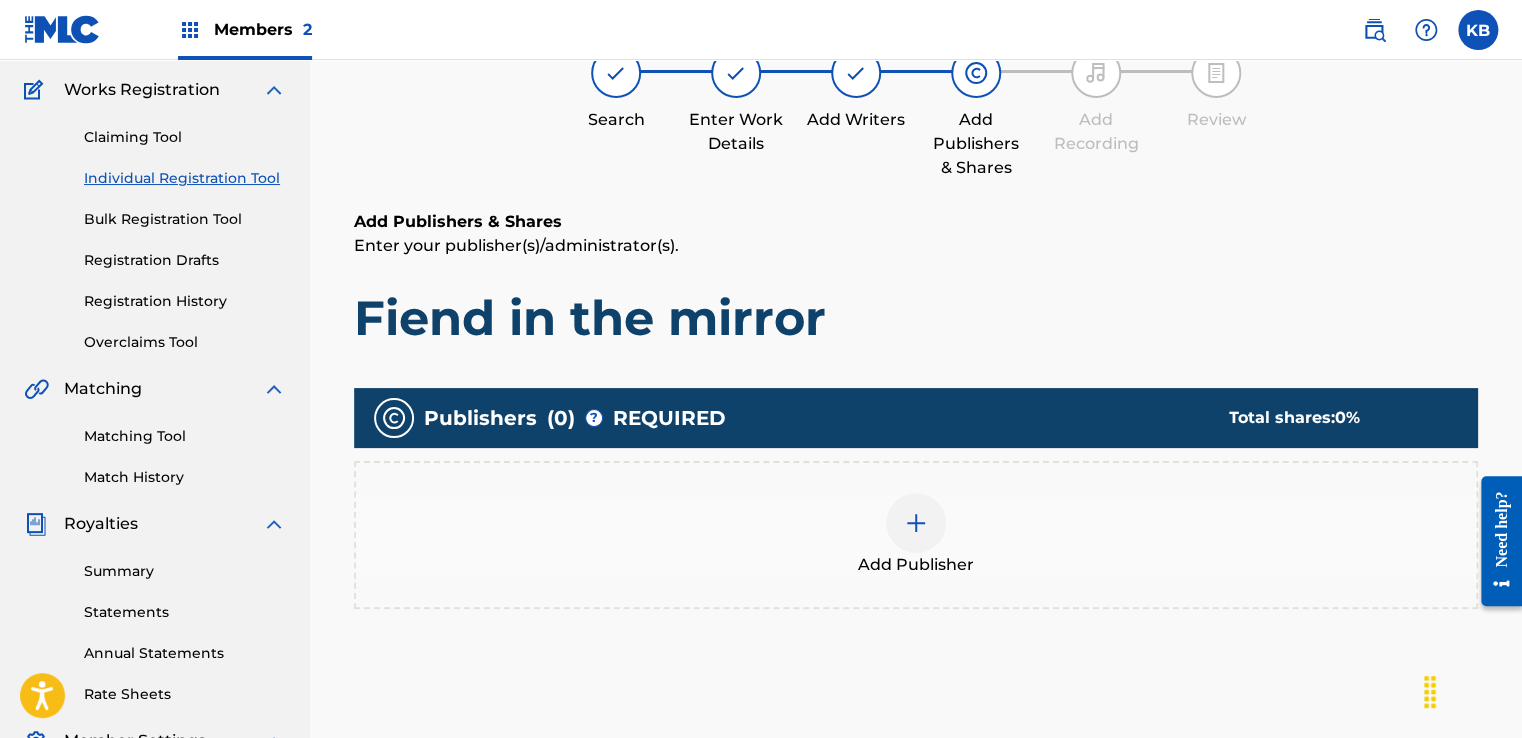 scroll, scrollTop: 90, scrollLeft: 0, axis: vertical 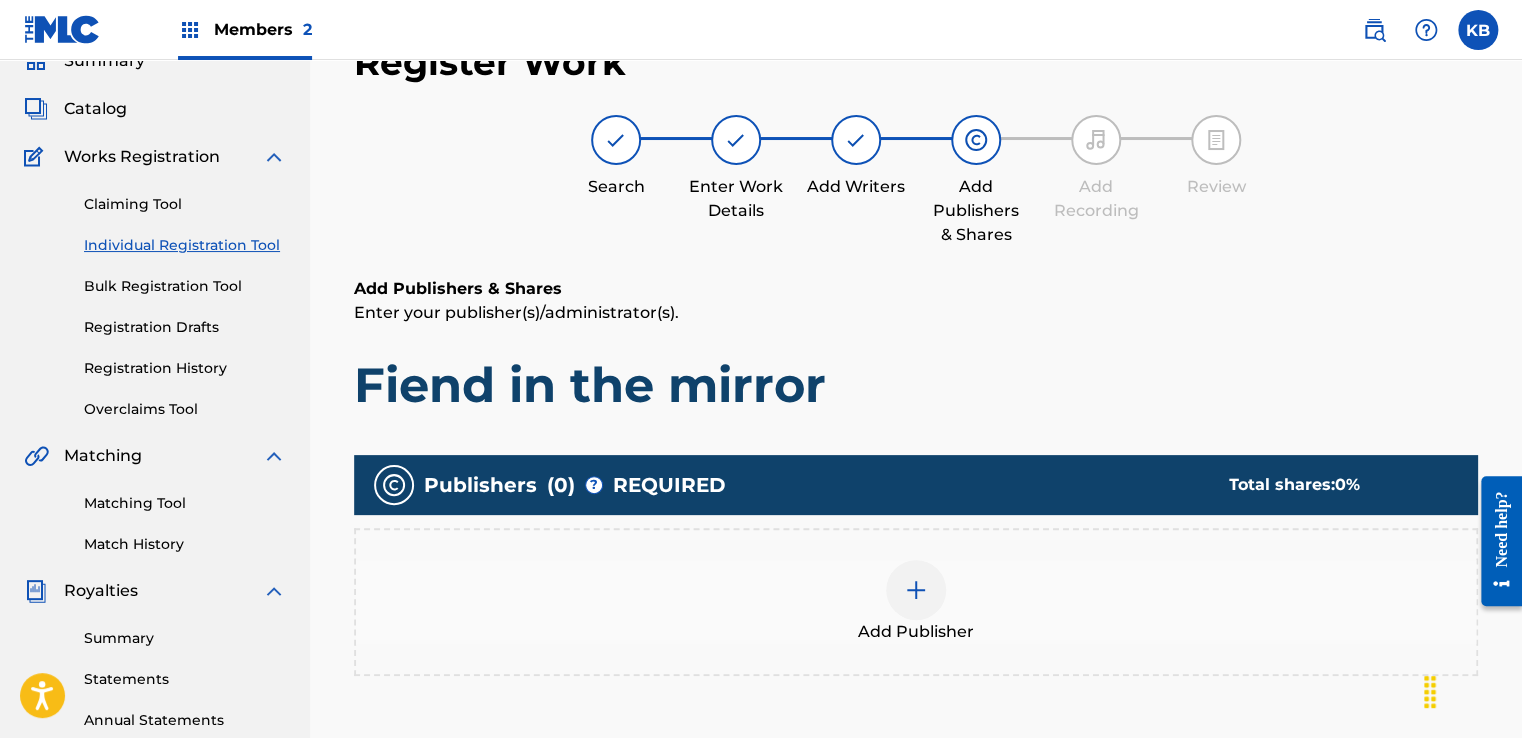 click at bounding box center (916, 590) 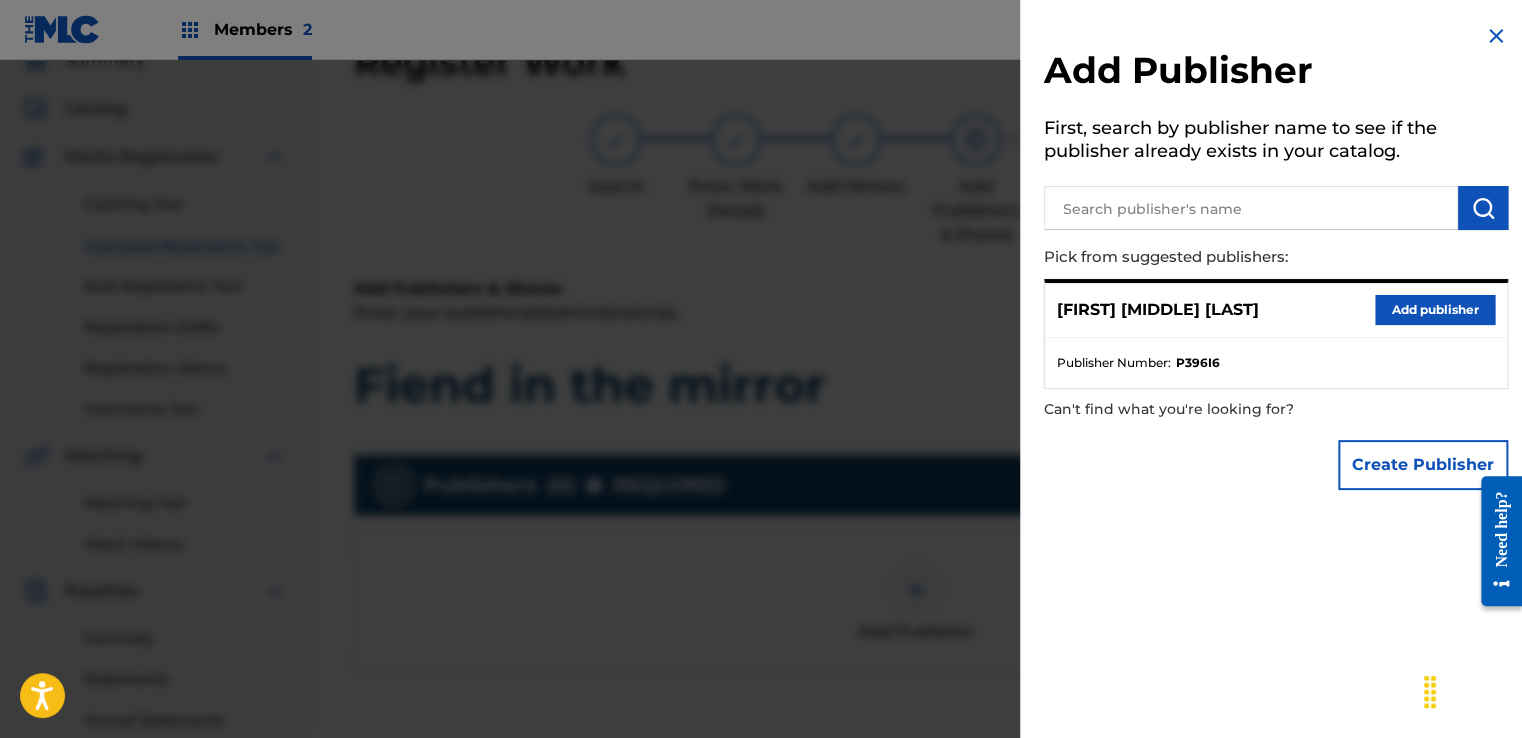 click on "Add publisher" at bounding box center [1435, 310] 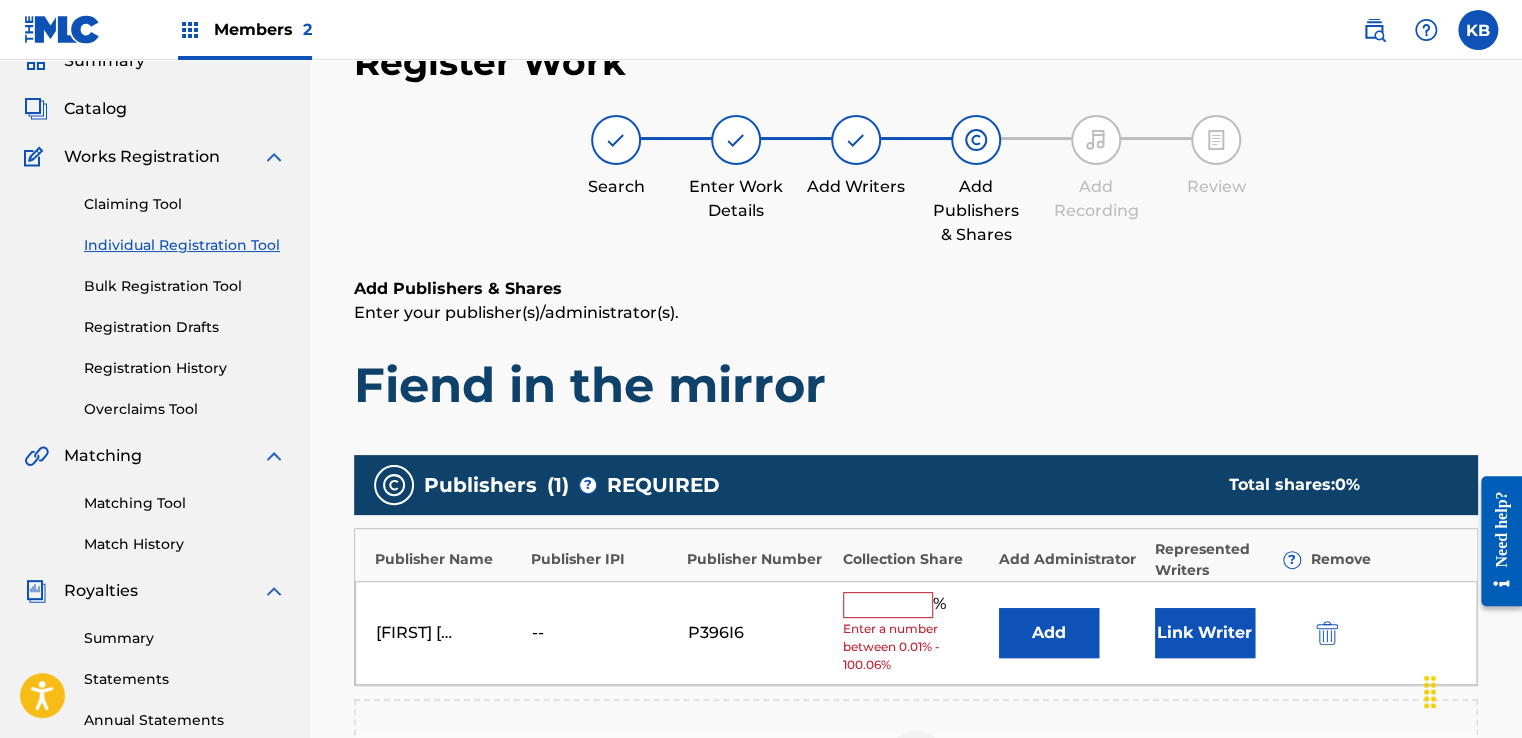 click at bounding box center [888, 605] 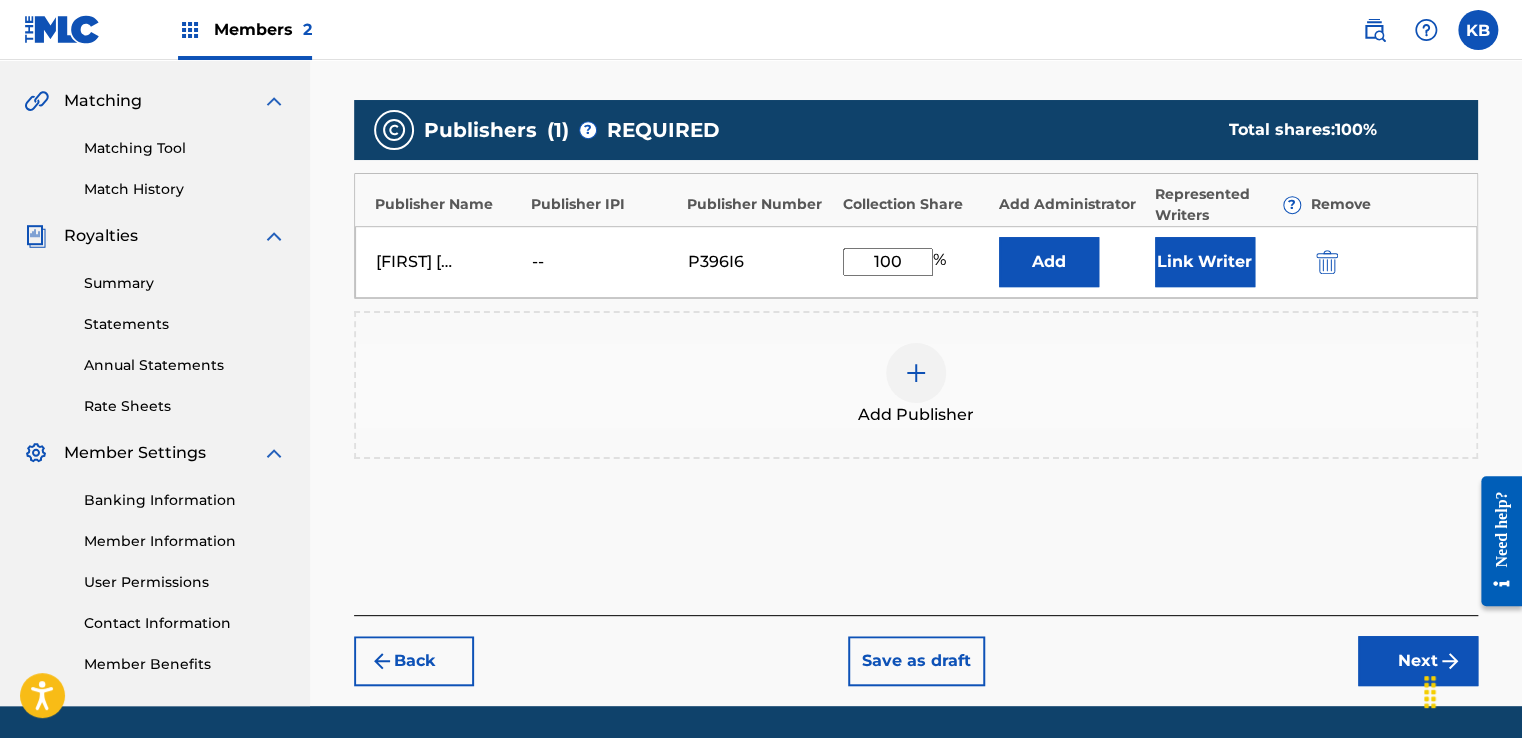scroll, scrollTop: 490, scrollLeft: 0, axis: vertical 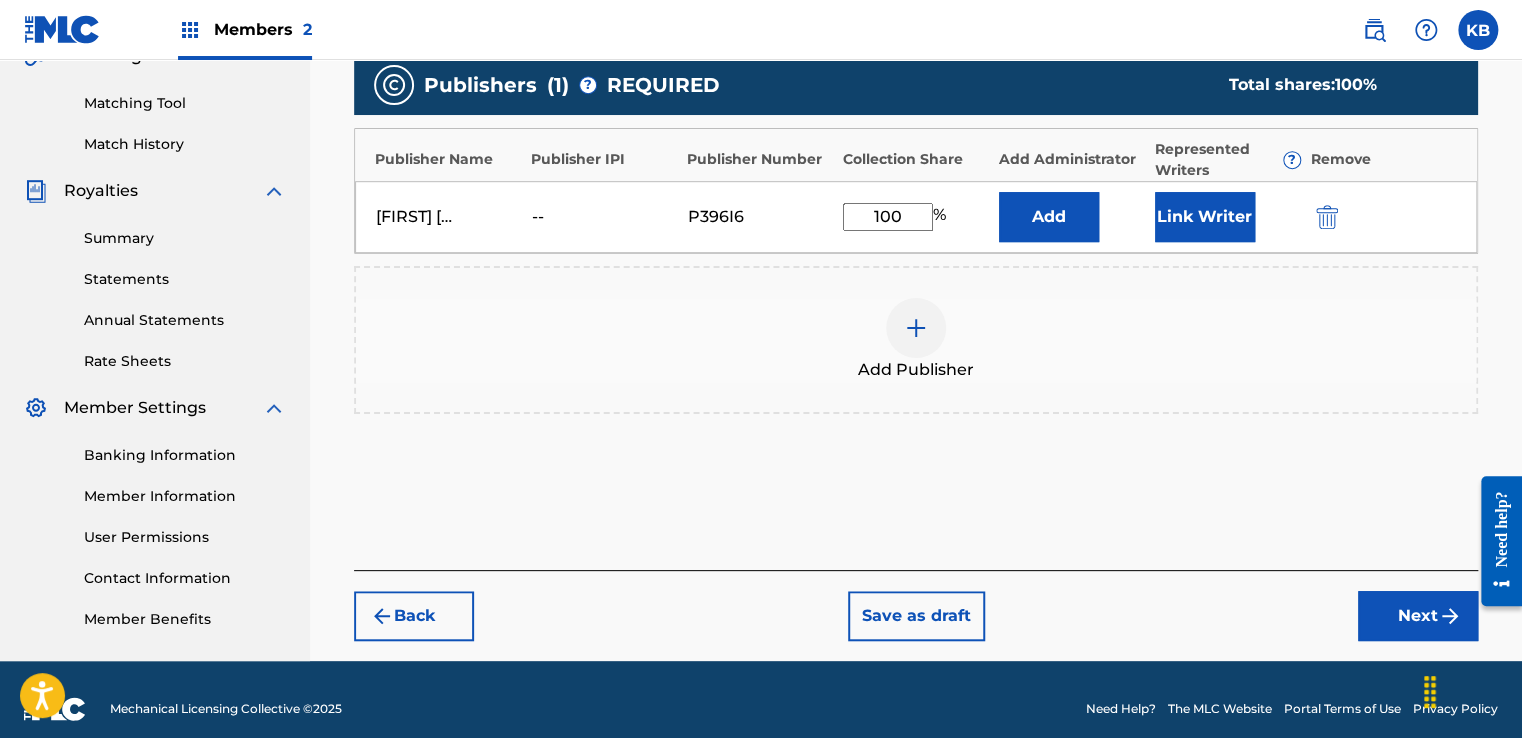 click on "Next" at bounding box center [1418, 616] 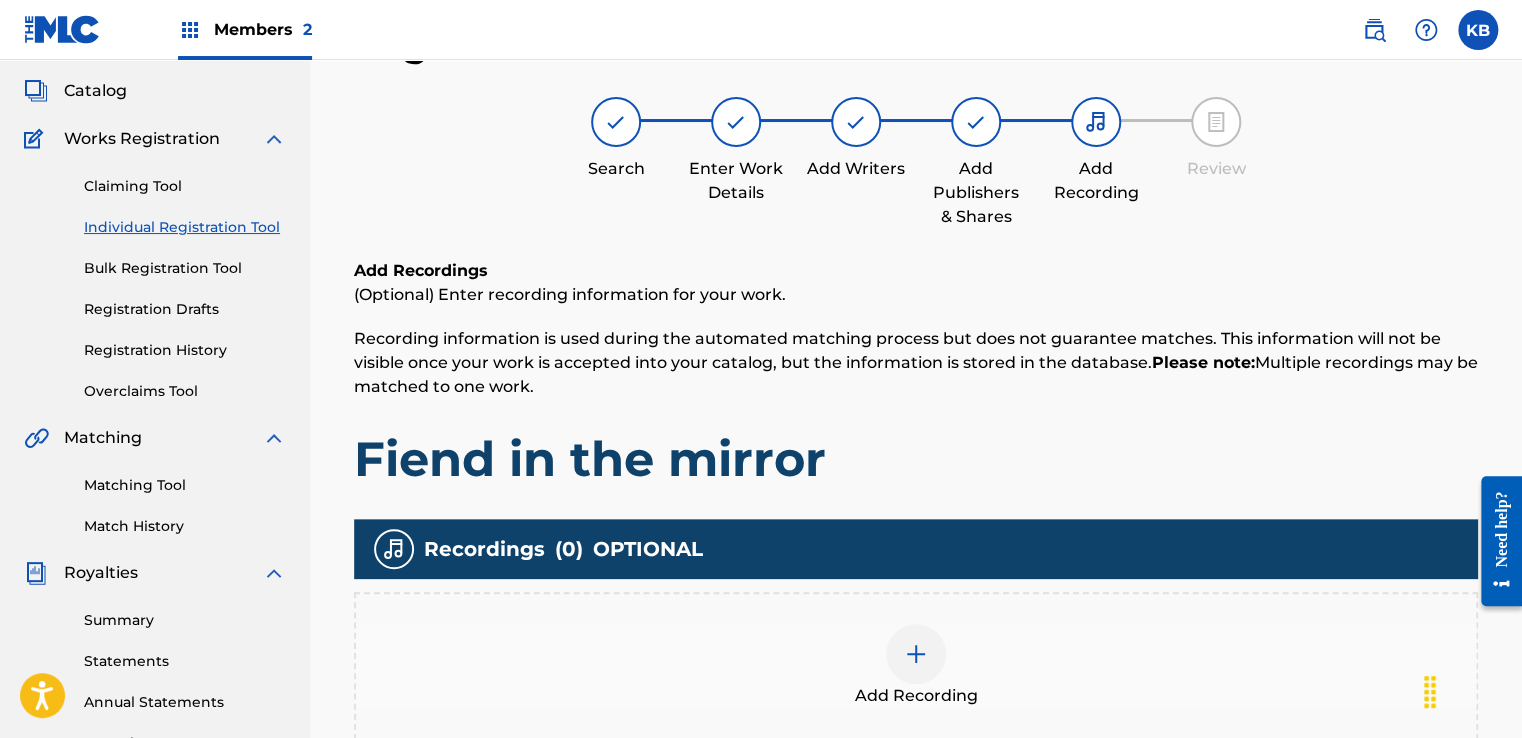 scroll, scrollTop: 90, scrollLeft: 0, axis: vertical 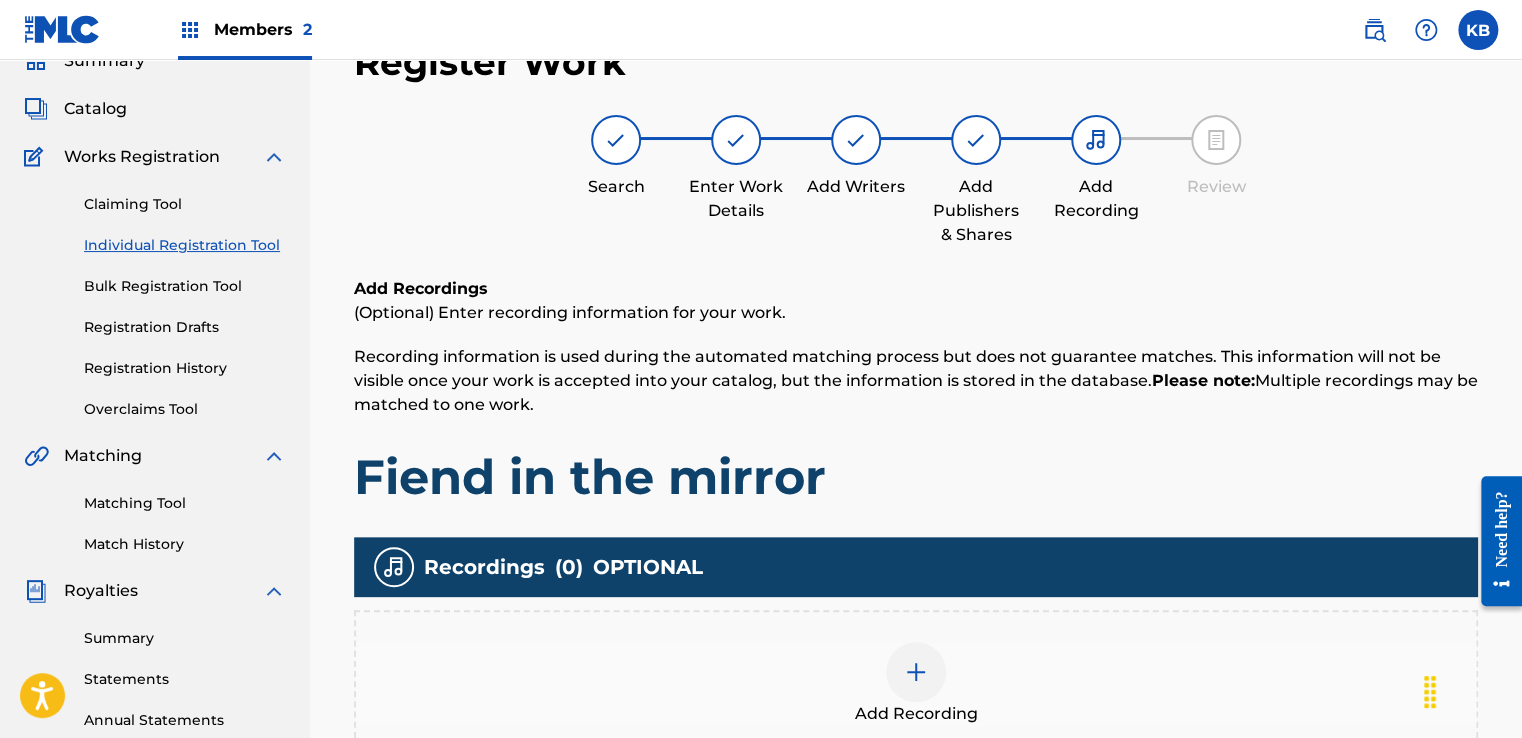 click at bounding box center [916, 672] 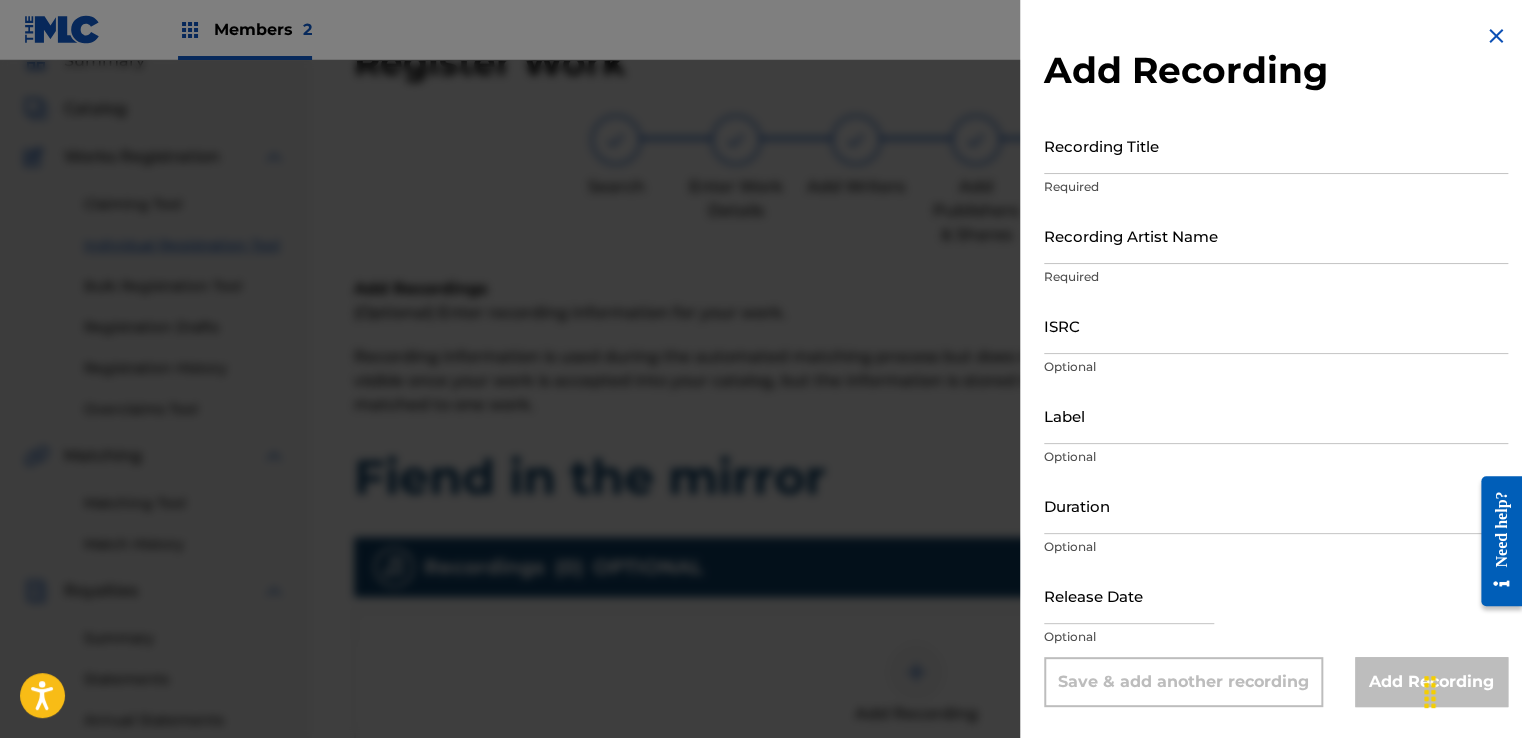 click on "Recording Title" at bounding box center [1276, 145] 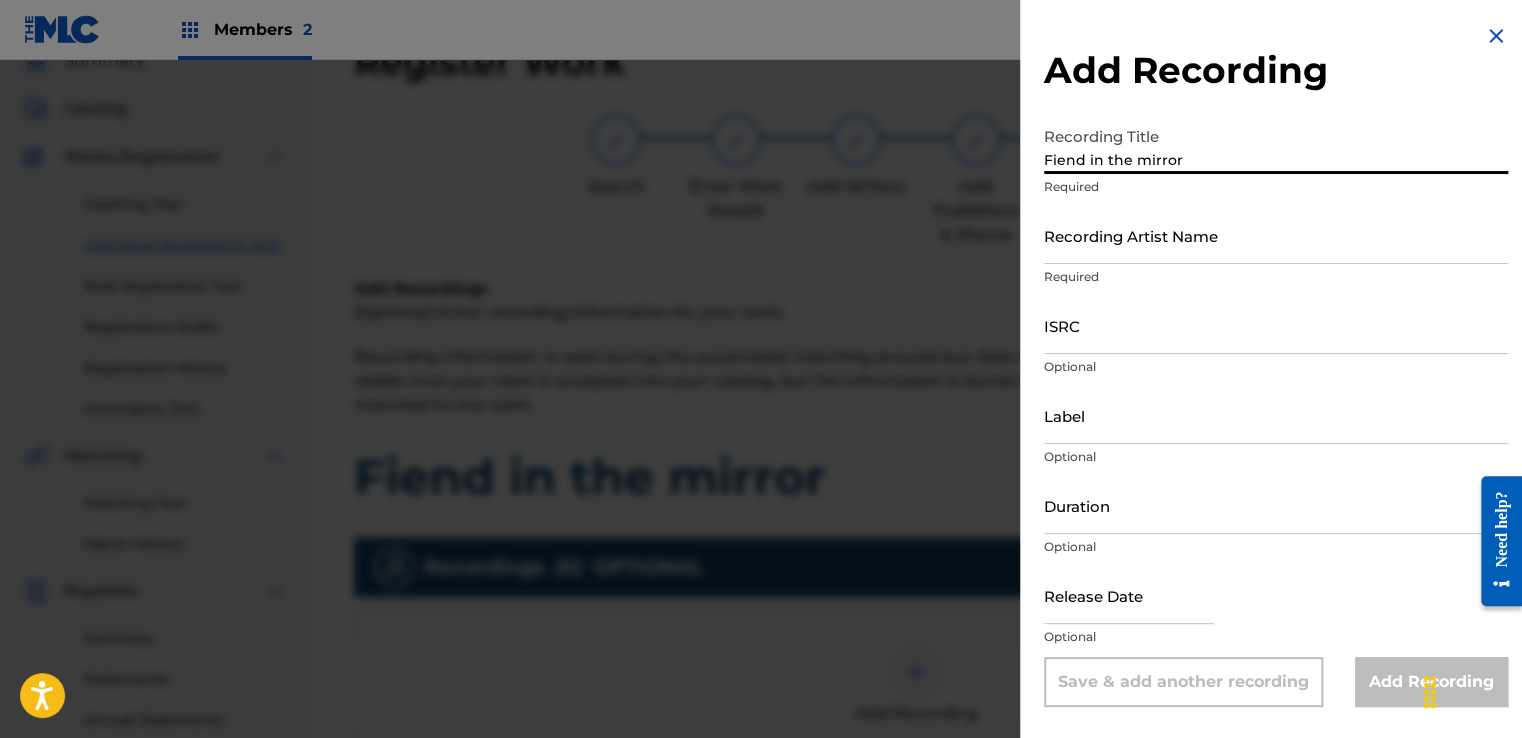 type on "Fiend in the mirror" 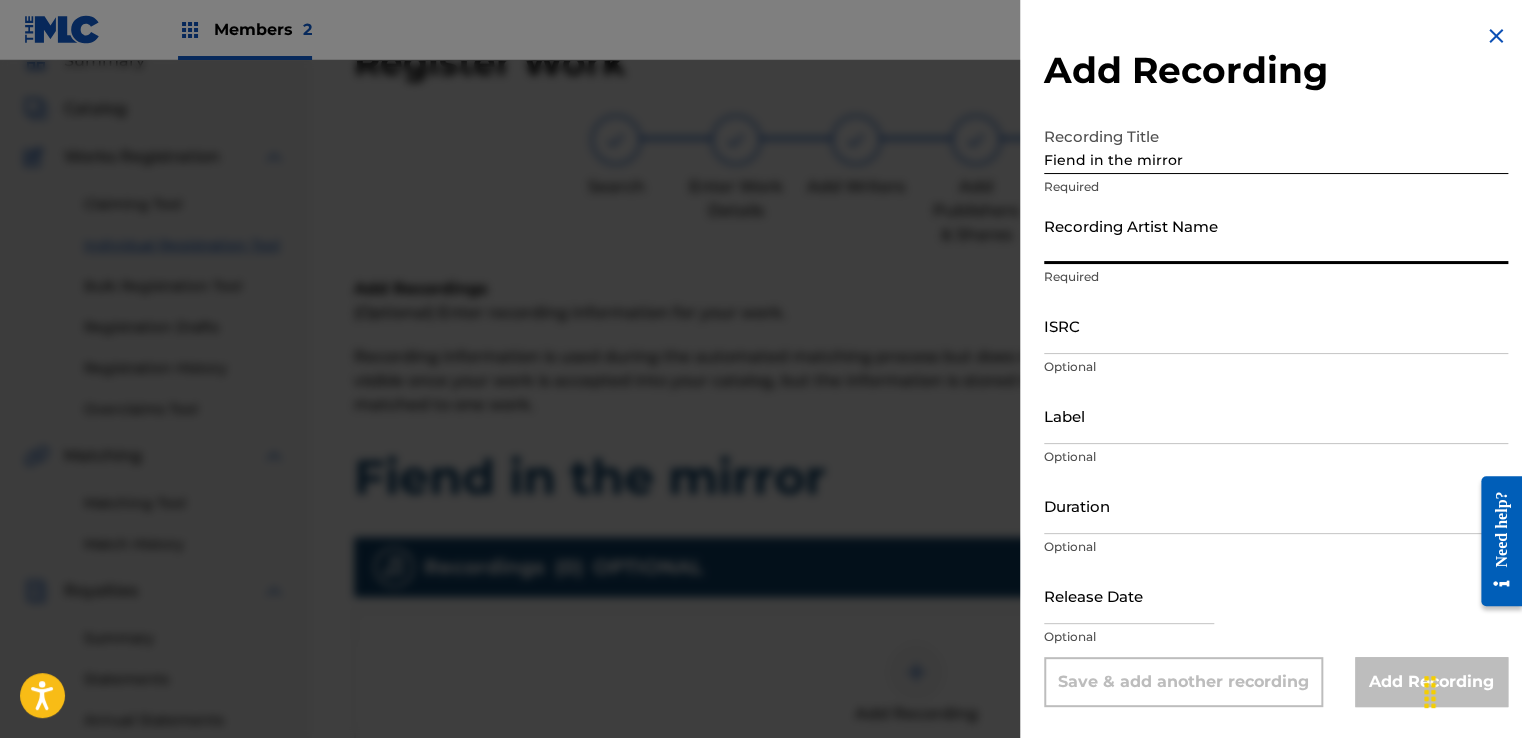 type on "HEAVEN SQUAD" 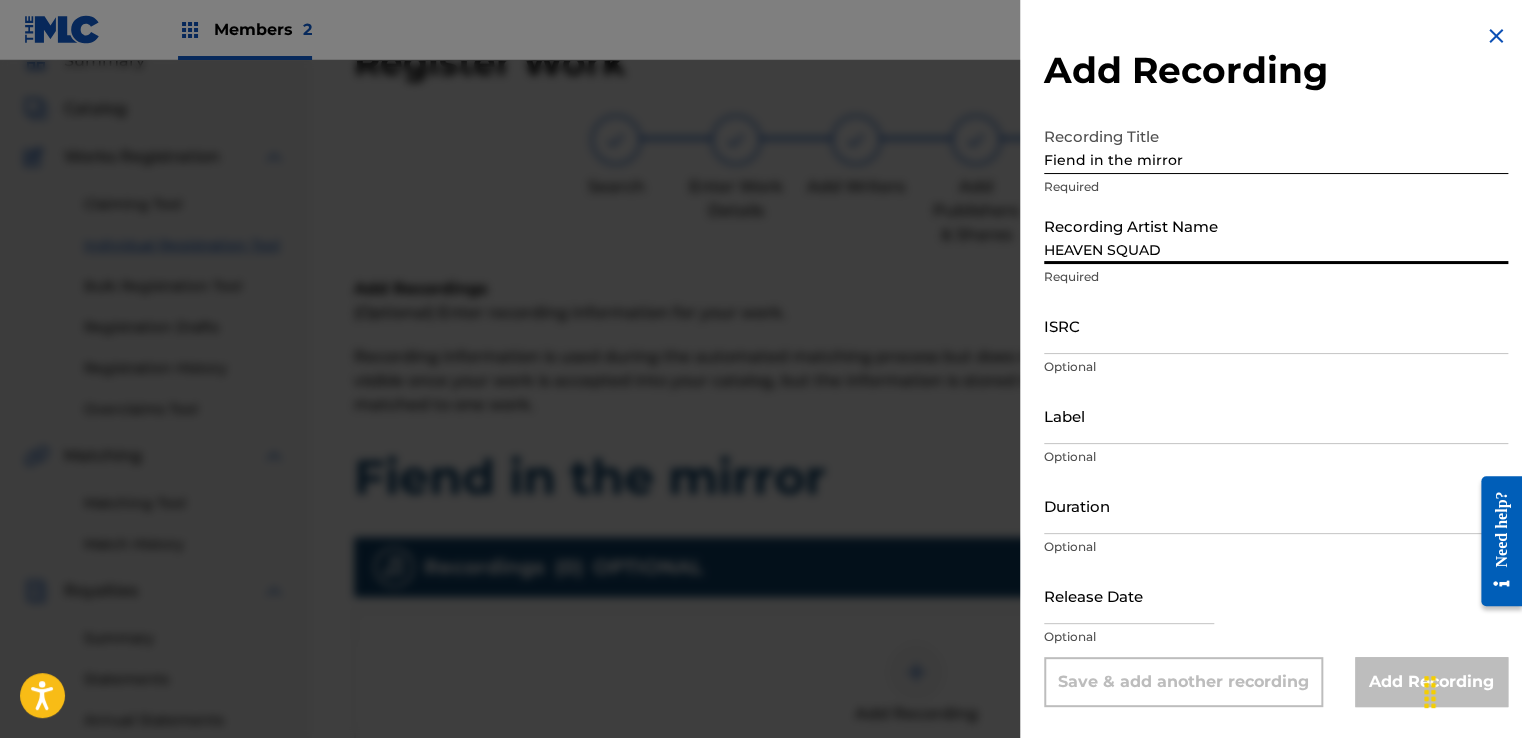 type on "July 29 2025" 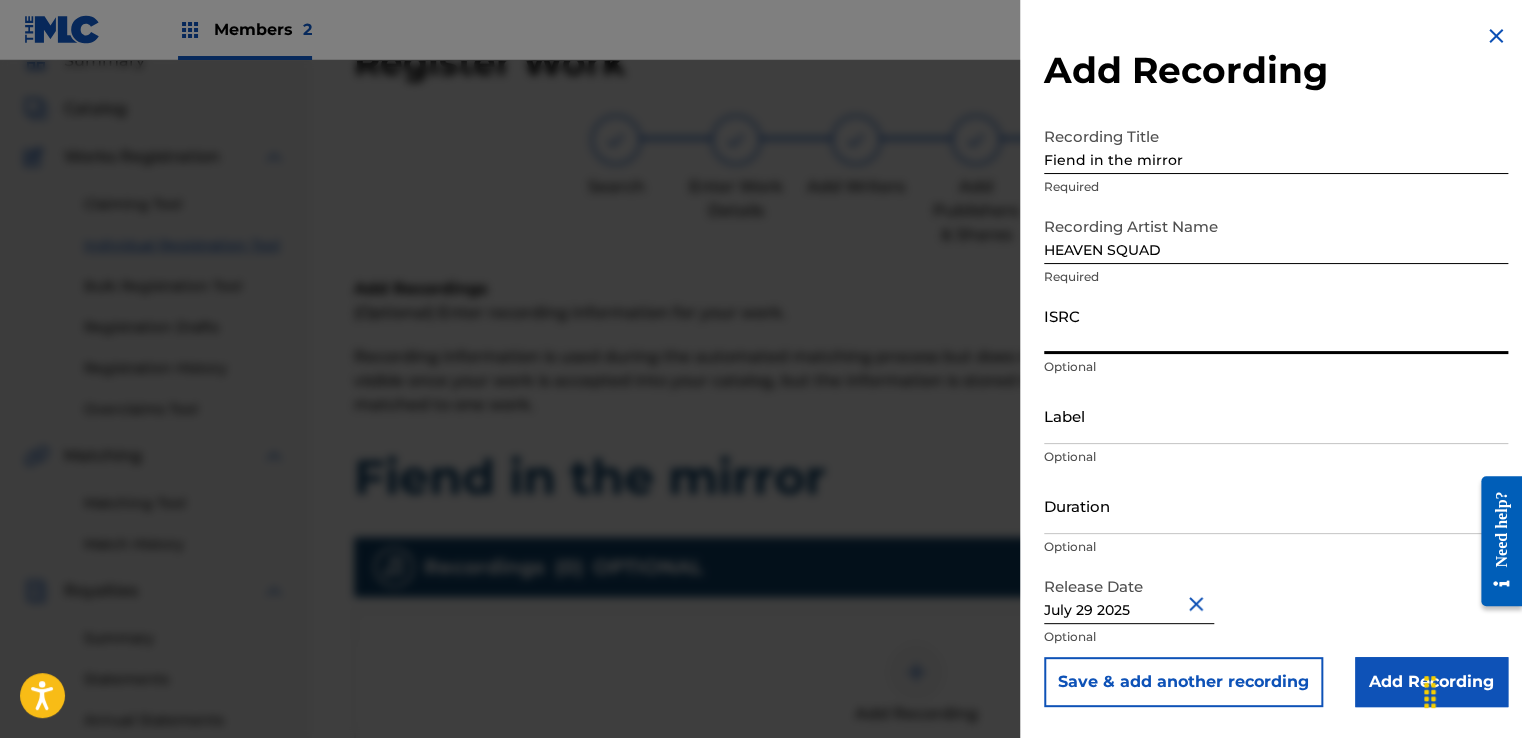paste on "QZWFT2556270" 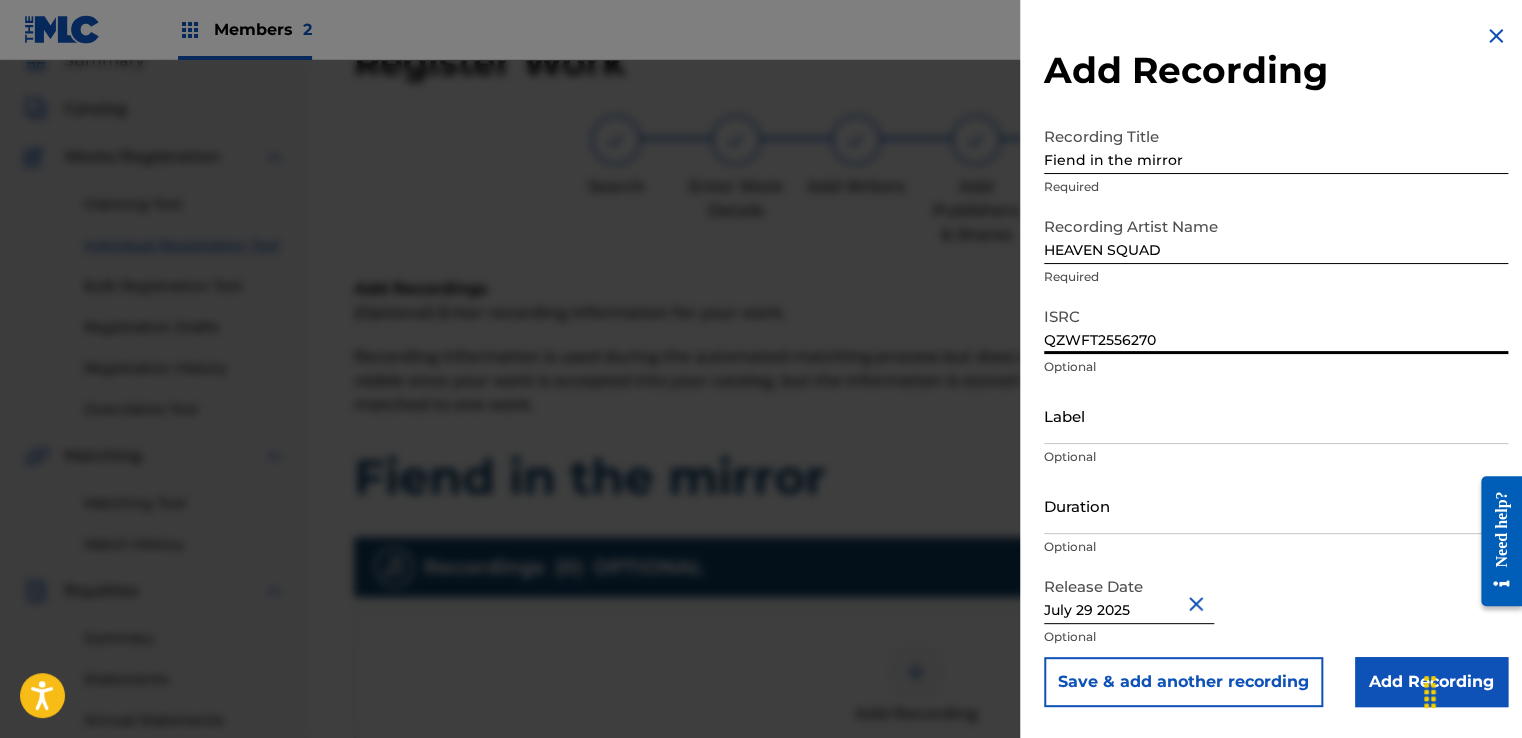 type on "QZWFT2556270" 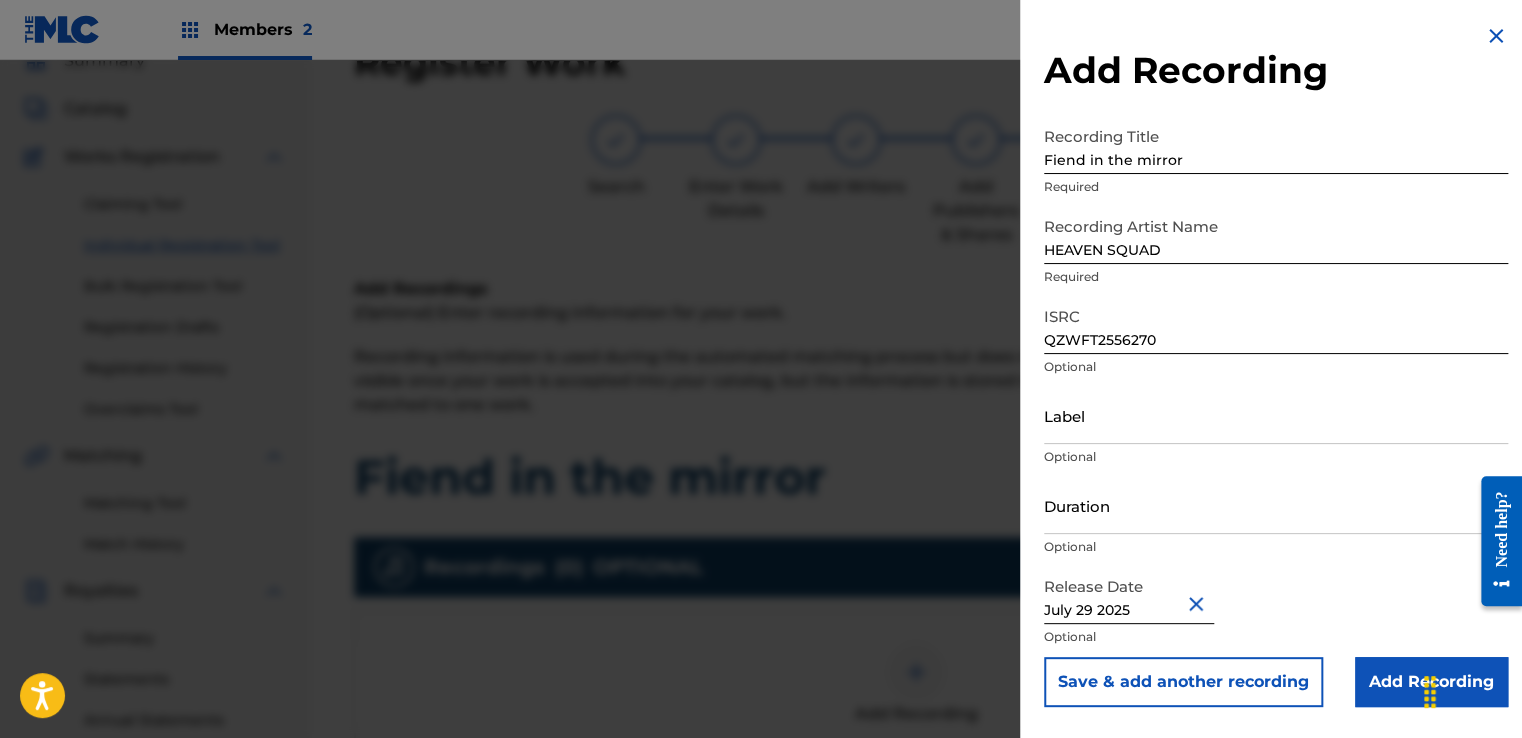 click at bounding box center (1199, 603) 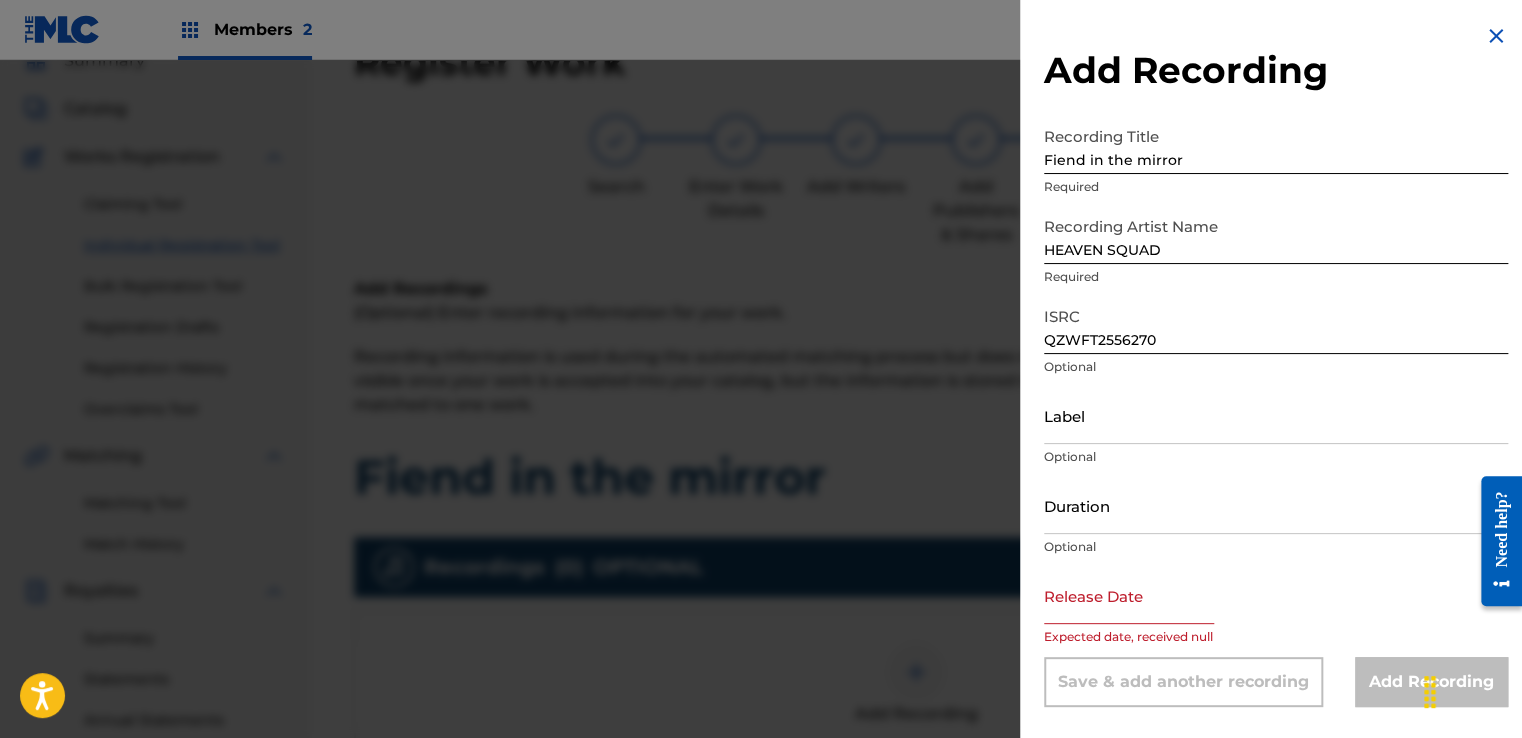 click at bounding box center (1129, 595) 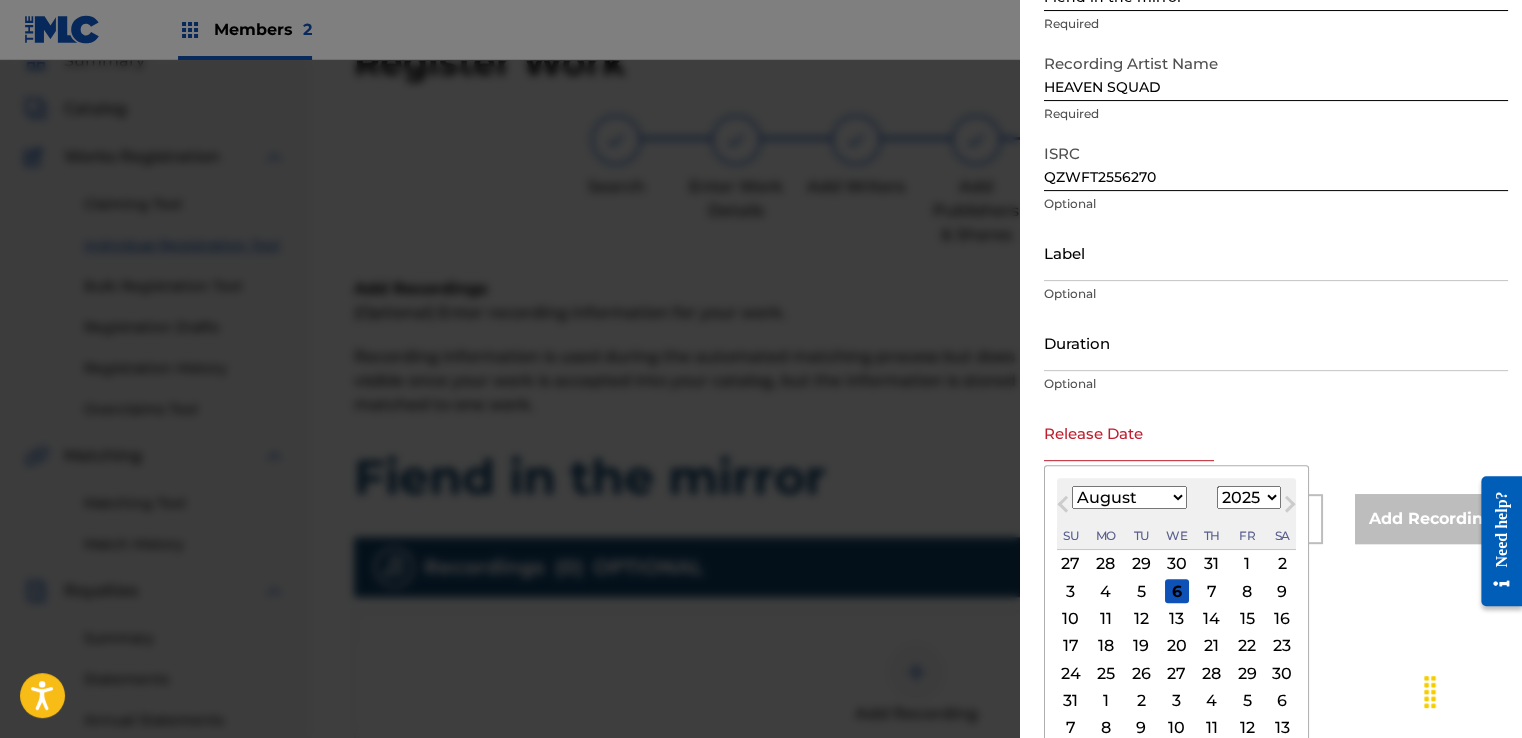 scroll, scrollTop: 178, scrollLeft: 0, axis: vertical 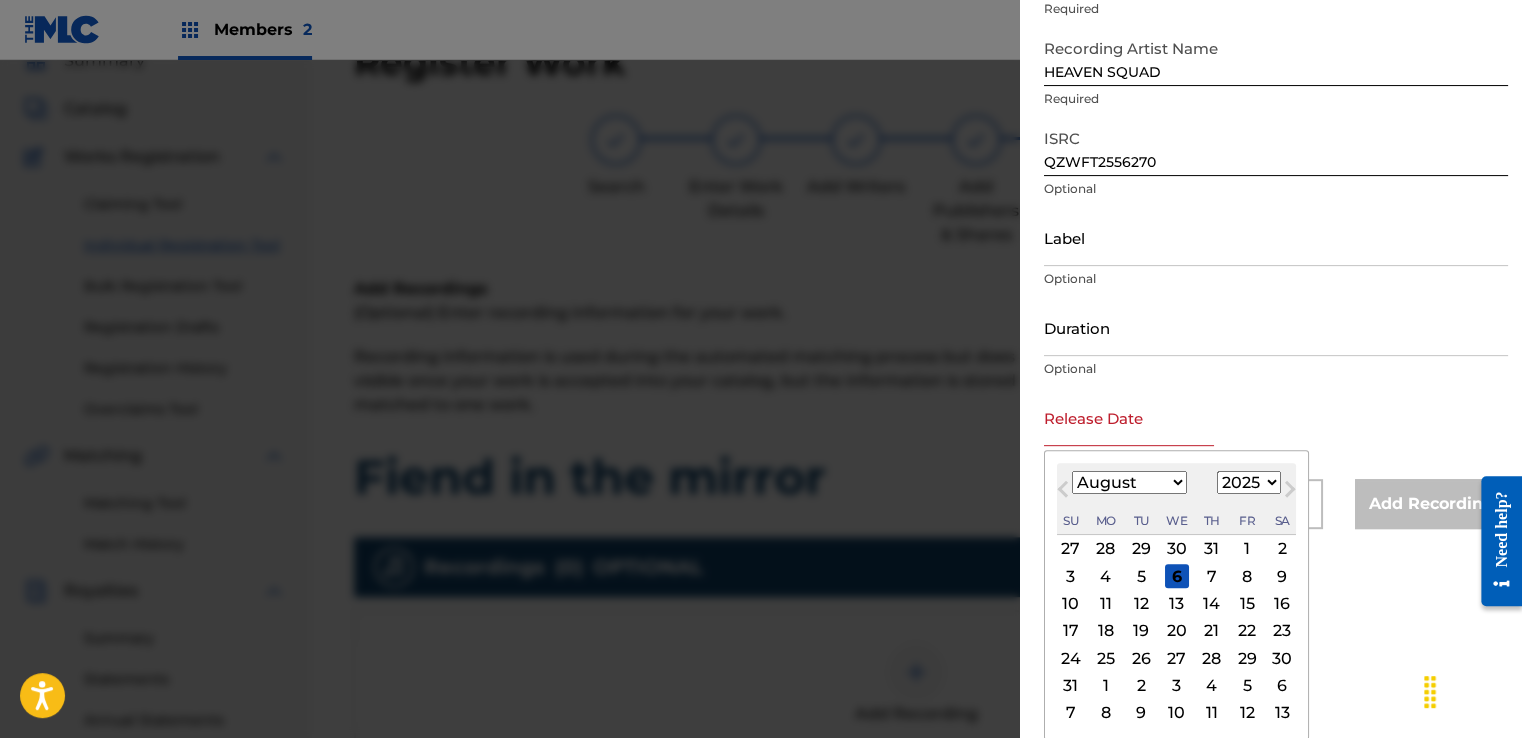 click on "6" at bounding box center (1177, 576) 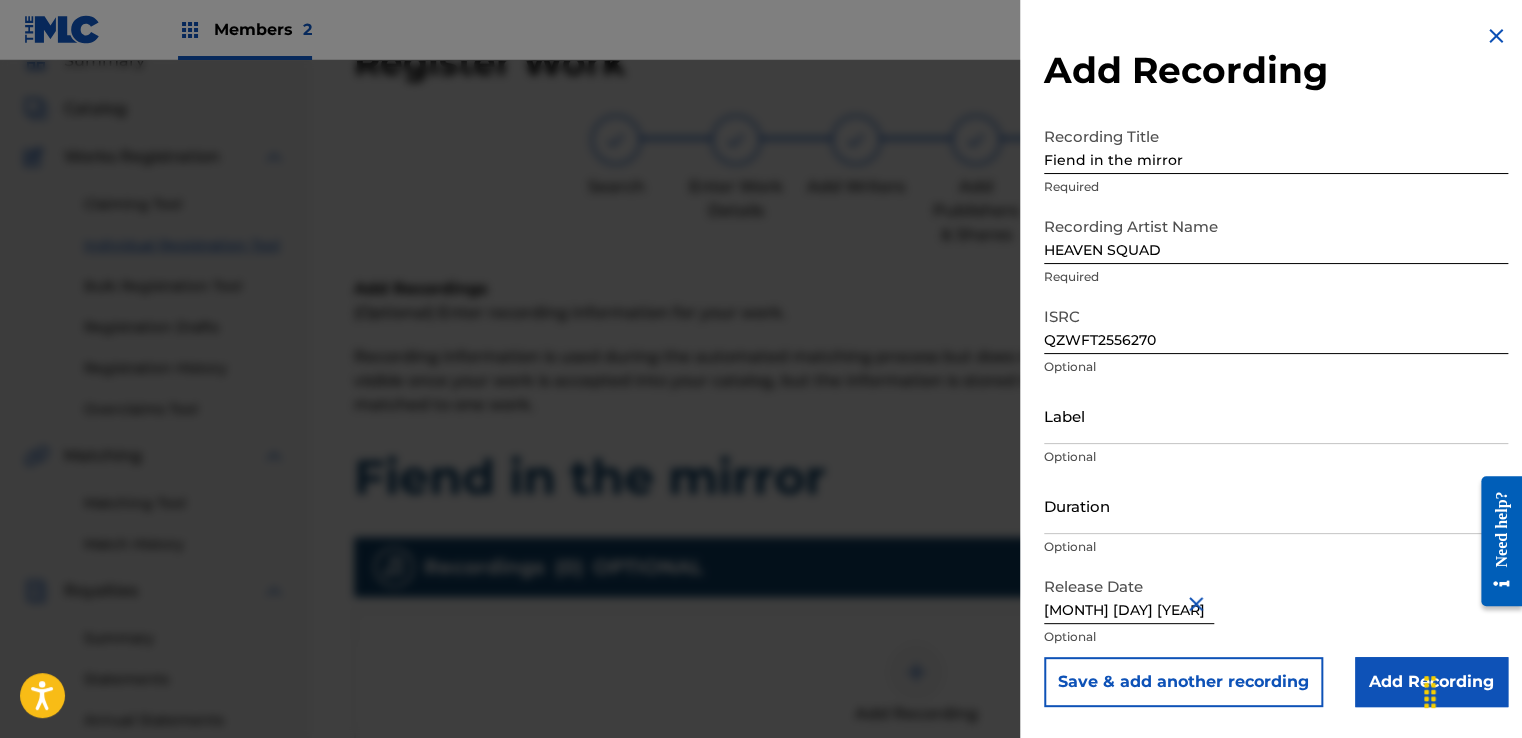 scroll, scrollTop: 0, scrollLeft: 0, axis: both 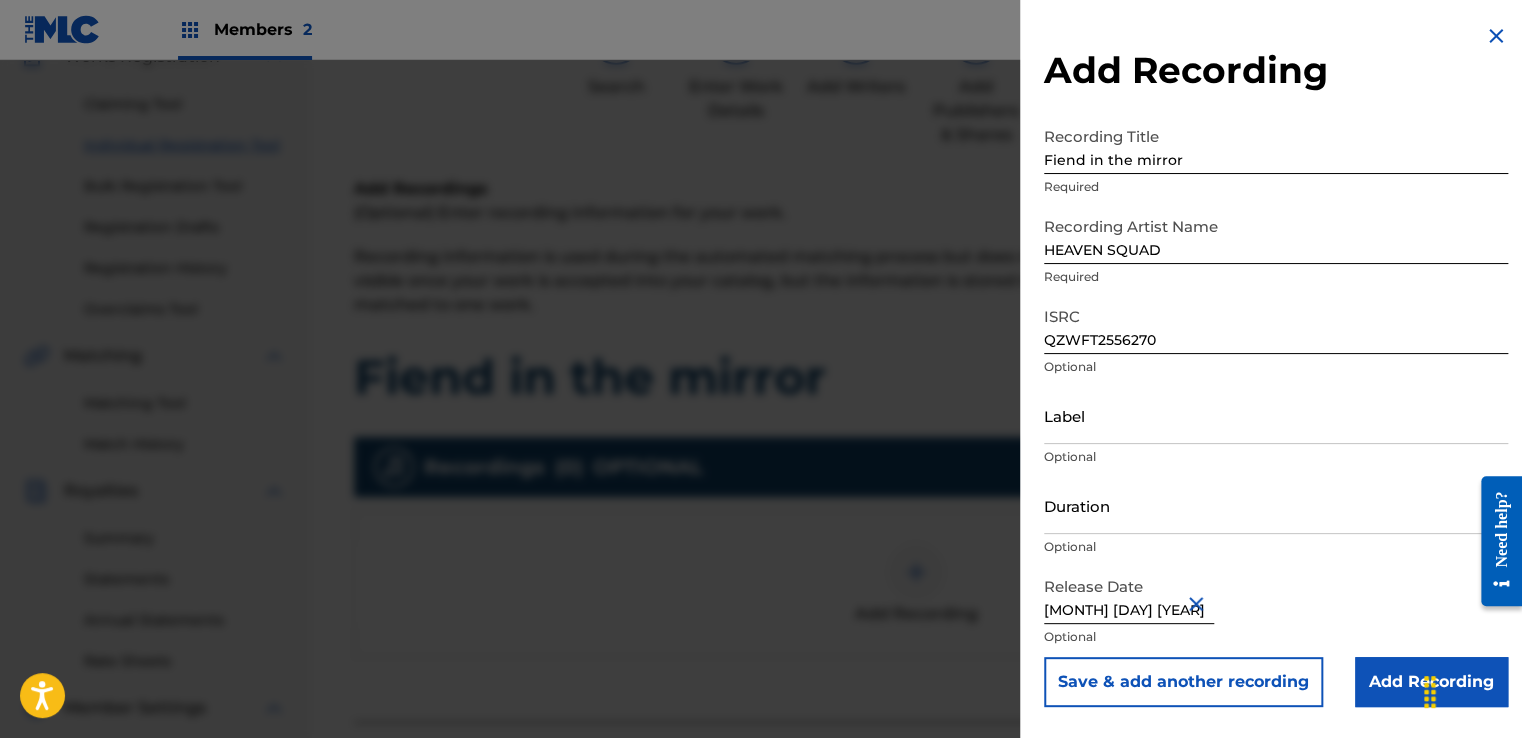 click on "Add Recording" at bounding box center (1431, 682) 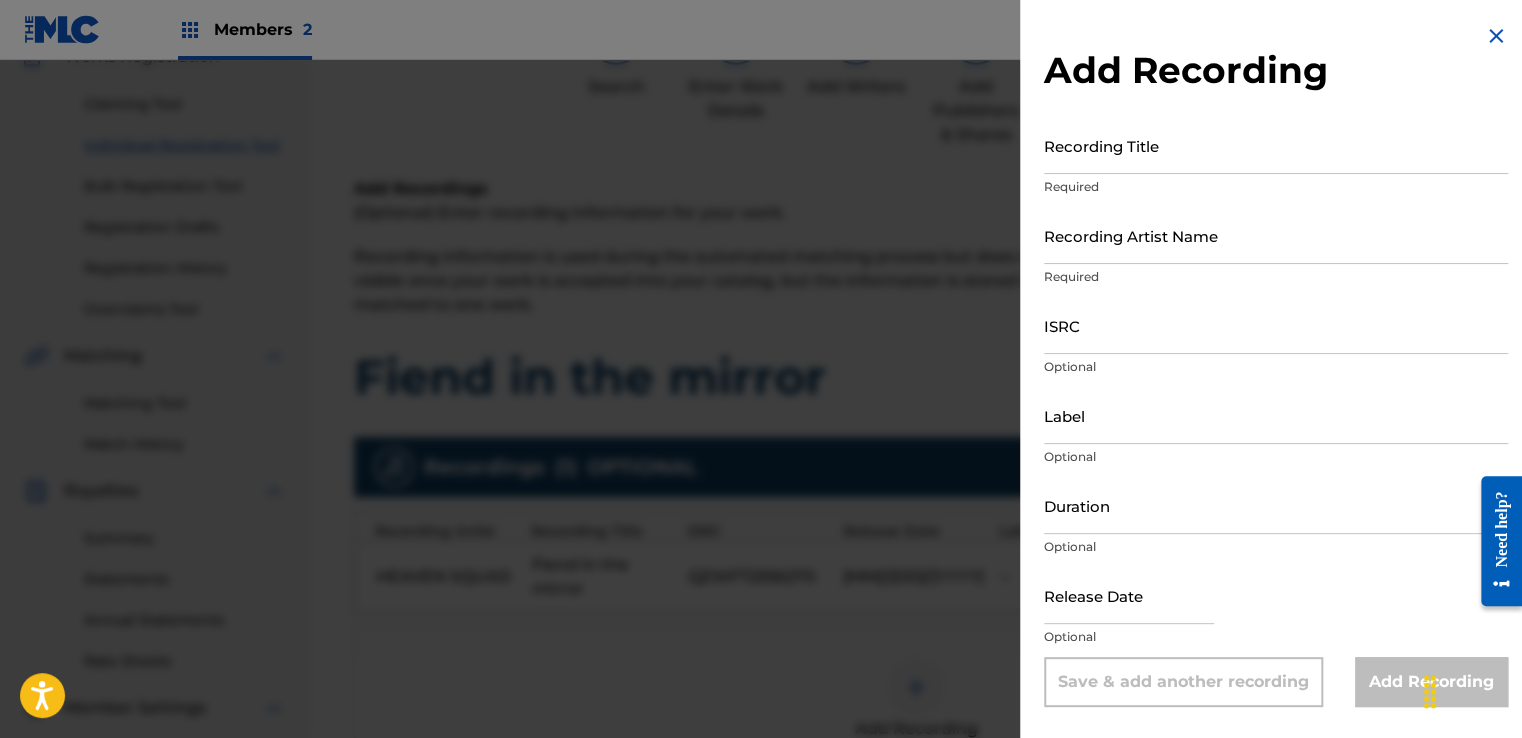 click on "Recording Title" at bounding box center (1276, 145) 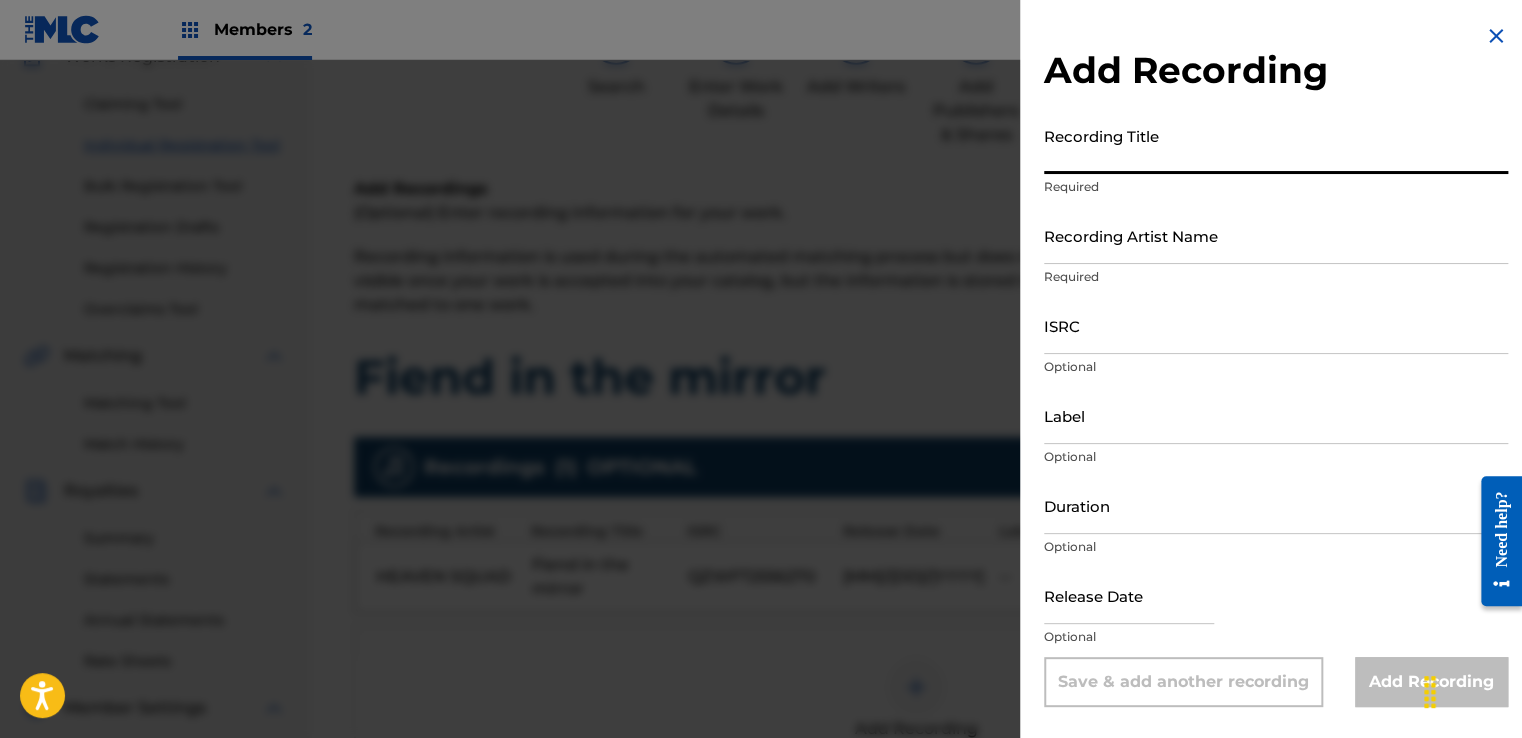 click at bounding box center (1496, 36) 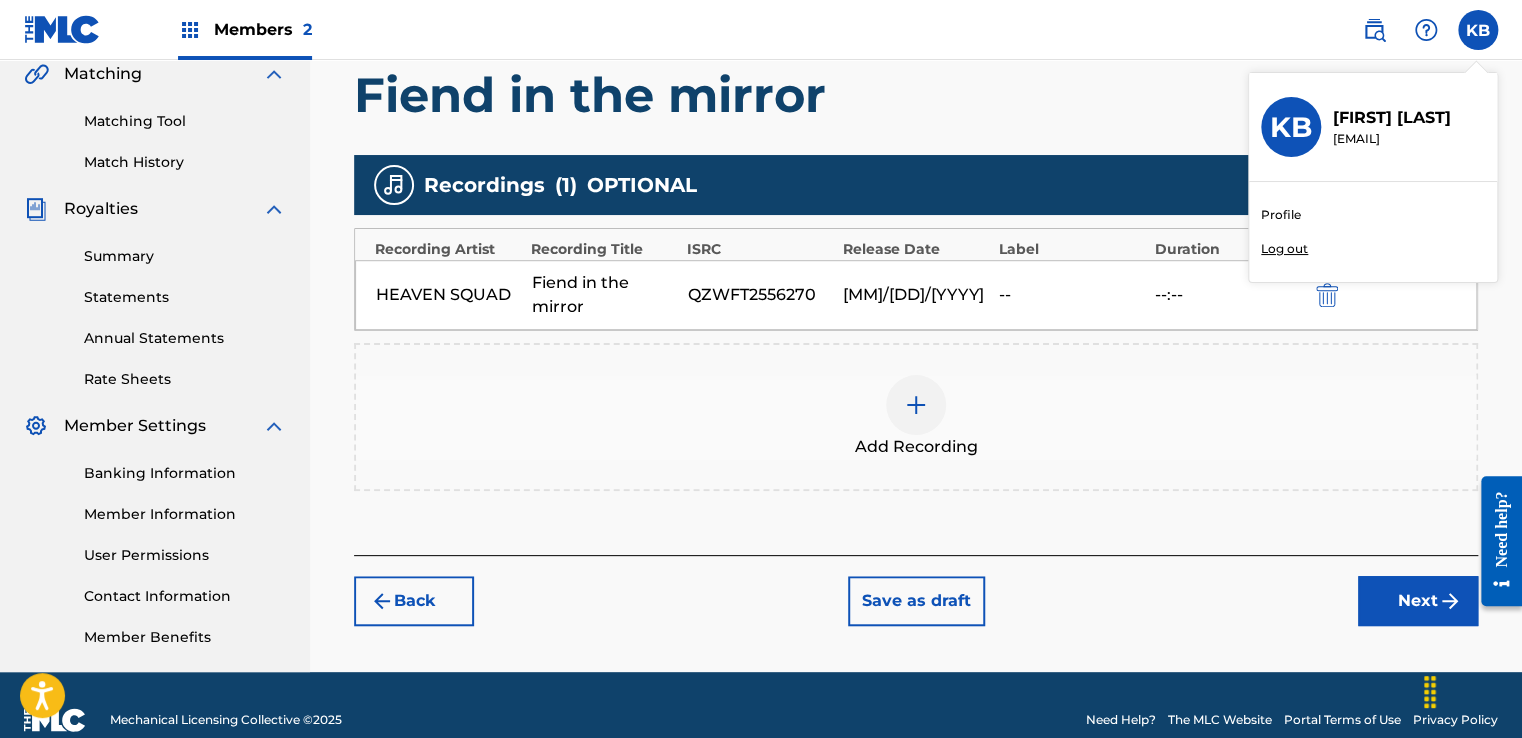 scroll, scrollTop: 501, scrollLeft: 0, axis: vertical 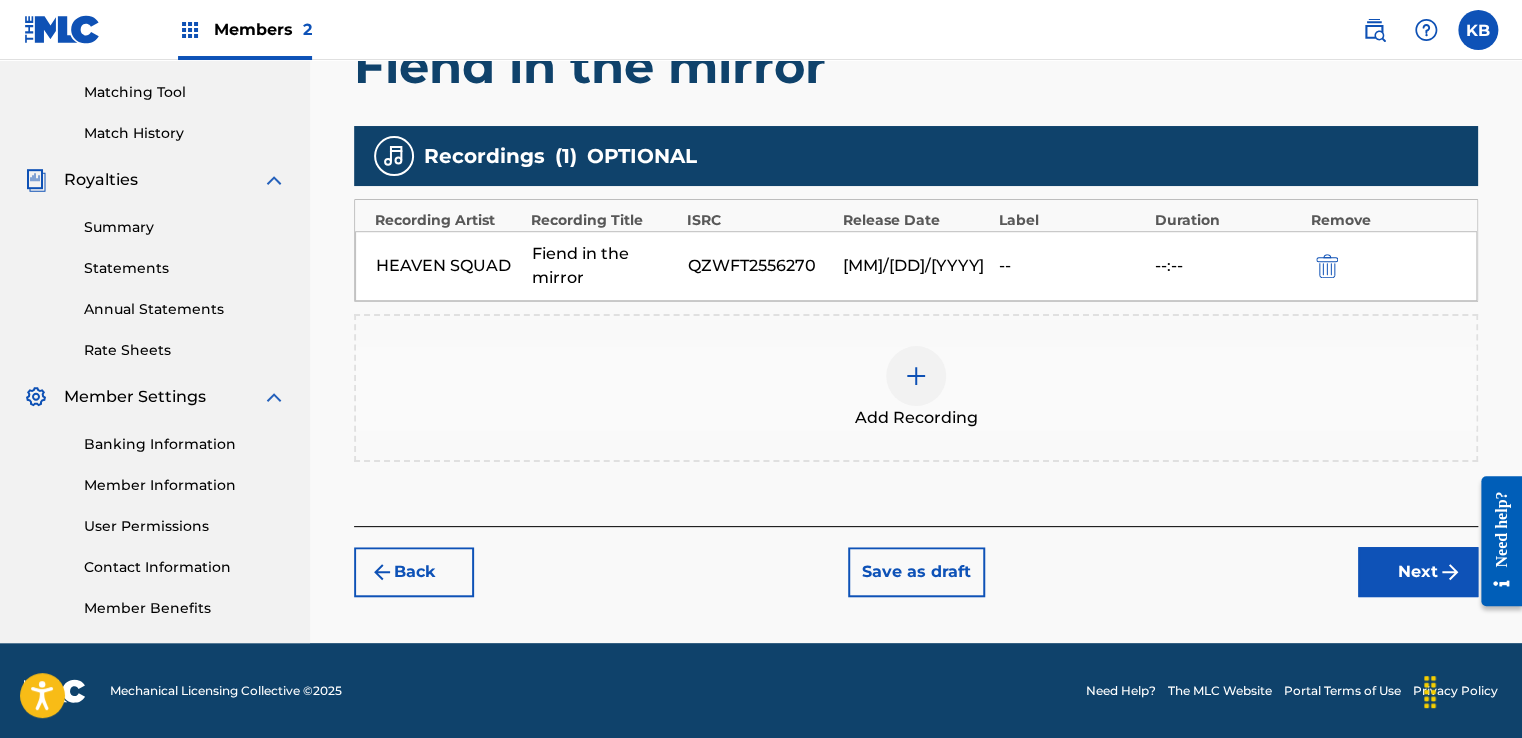 click on "Next" at bounding box center (1418, 572) 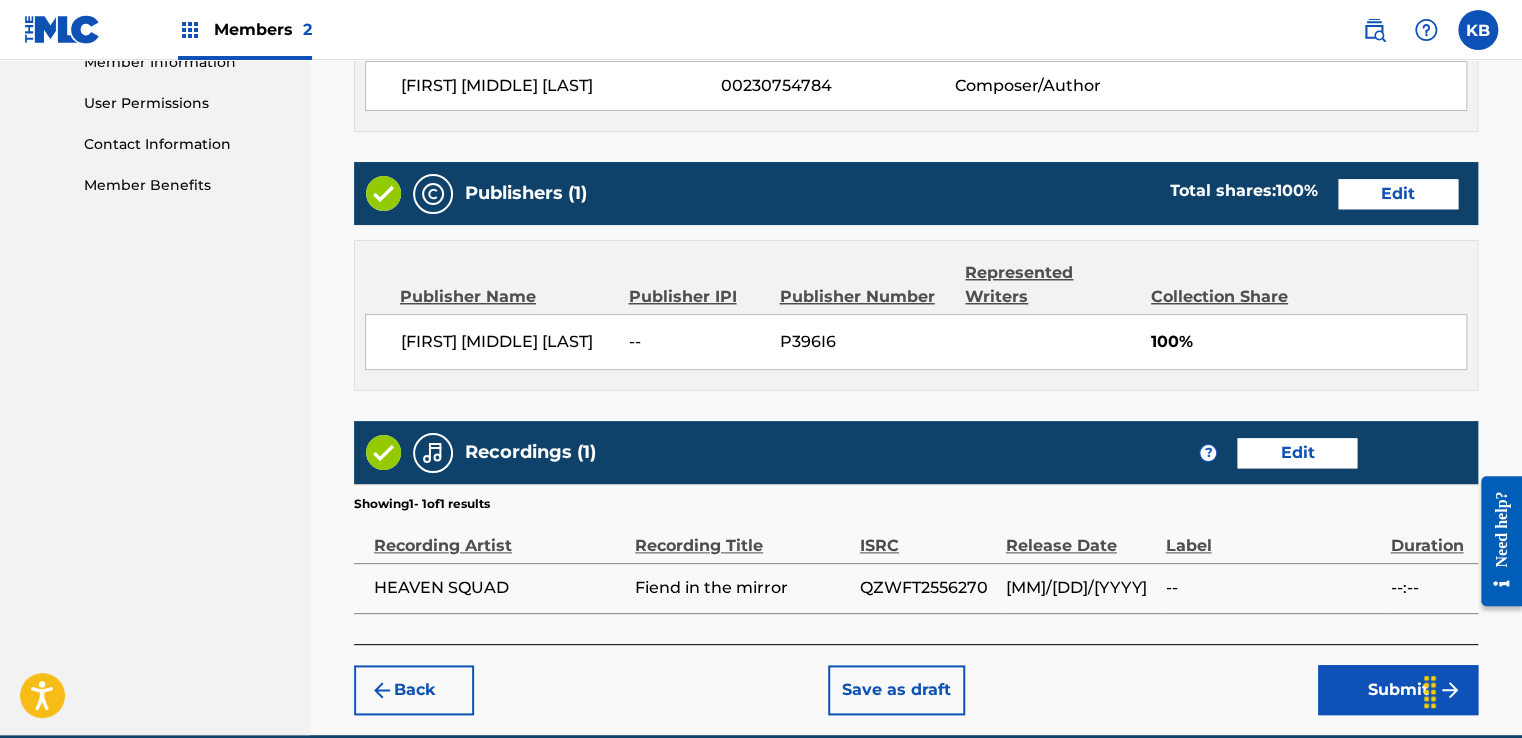 scroll, scrollTop: 890, scrollLeft: 0, axis: vertical 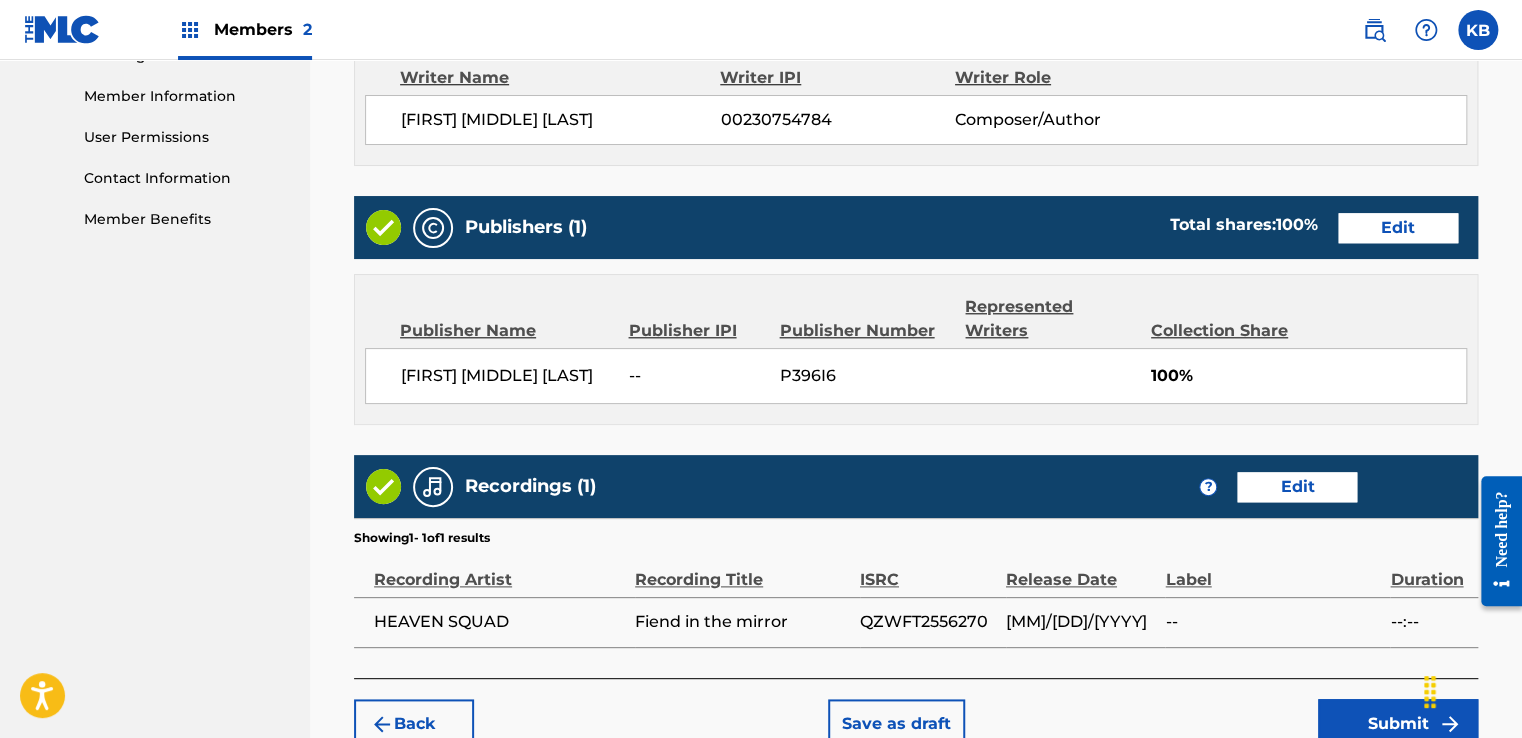 click on "Submit" at bounding box center (1398, 724) 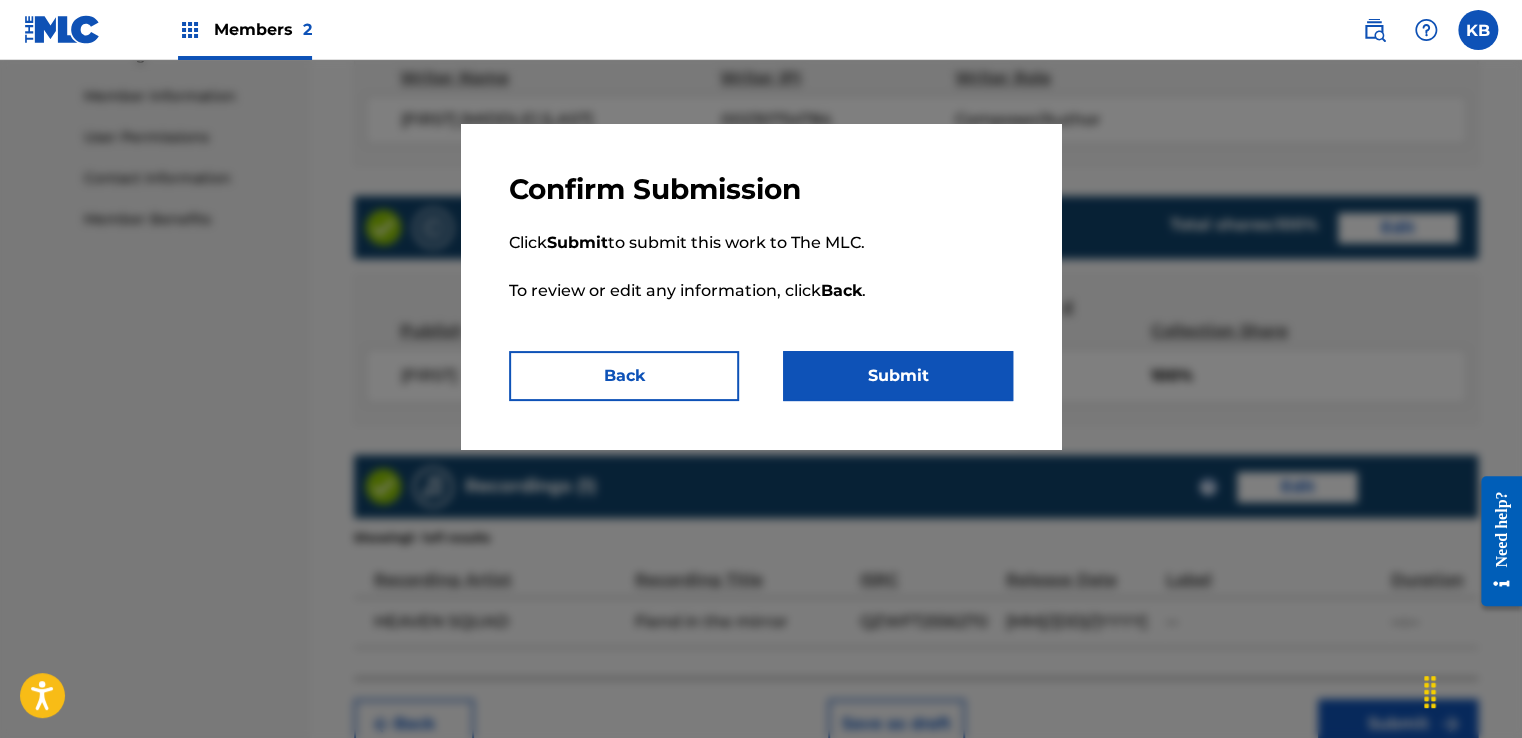 click on "Submit" at bounding box center [898, 376] 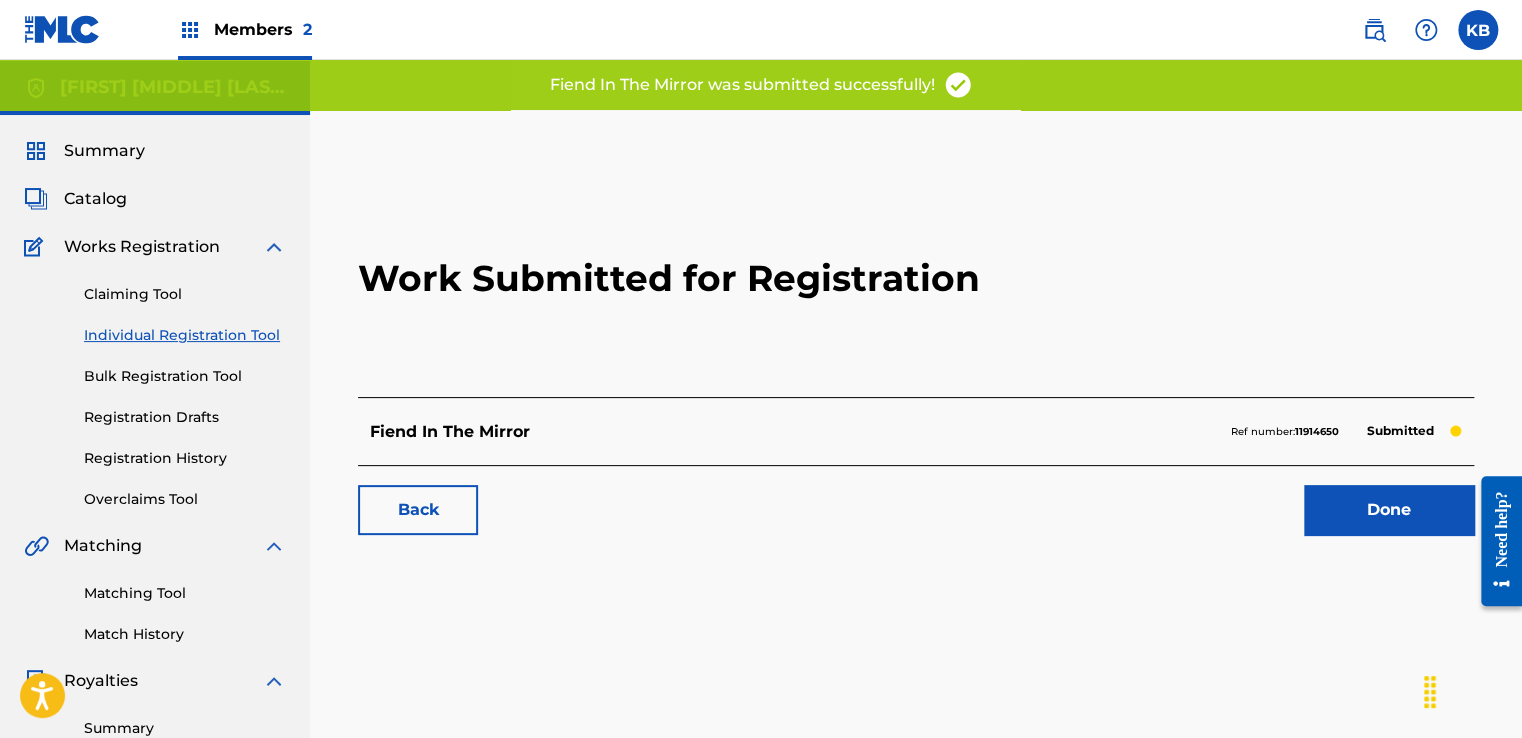 click on "Done" at bounding box center (1389, 510) 